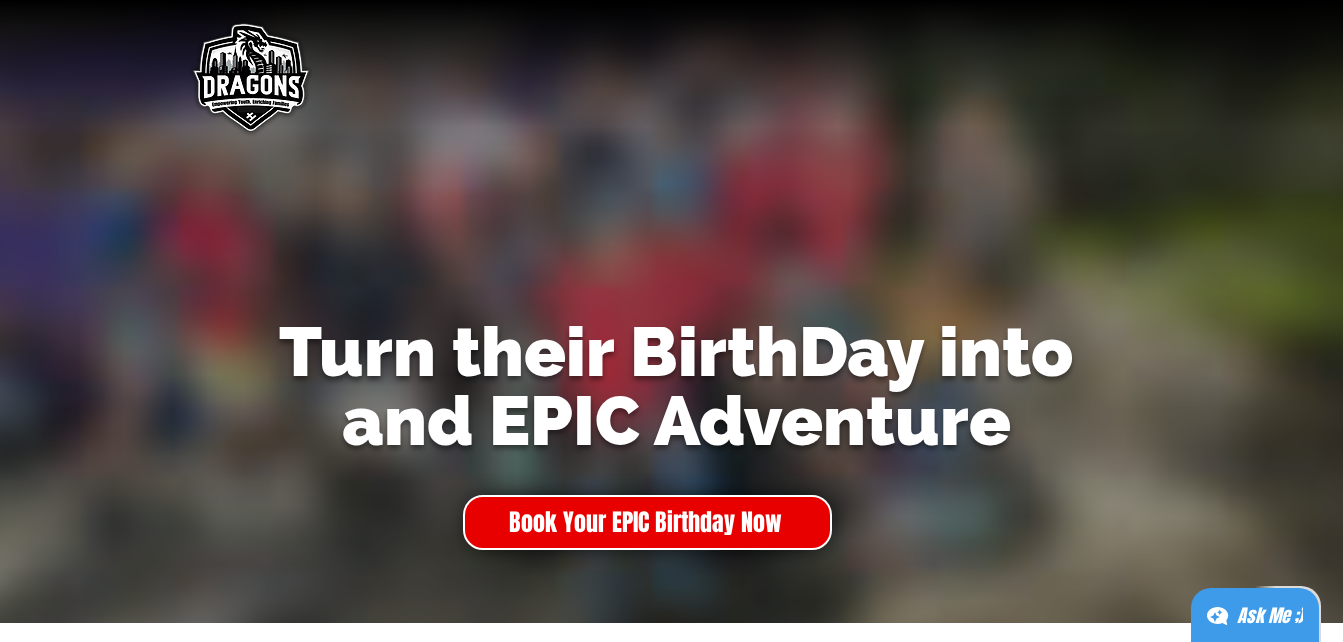 scroll, scrollTop: 0, scrollLeft: 0, axis: both 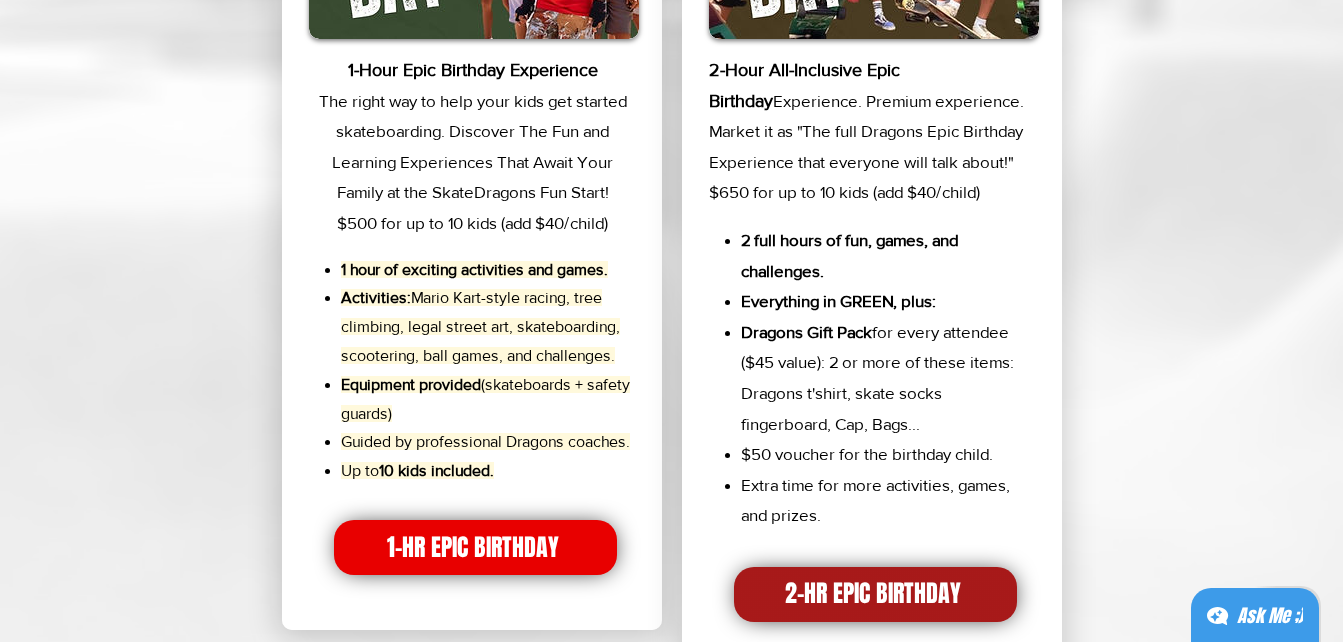 drag, startPoint x: 831, startPoint y: 593, endPoint x: 833, endPoint y: 570, distance: 23.086792 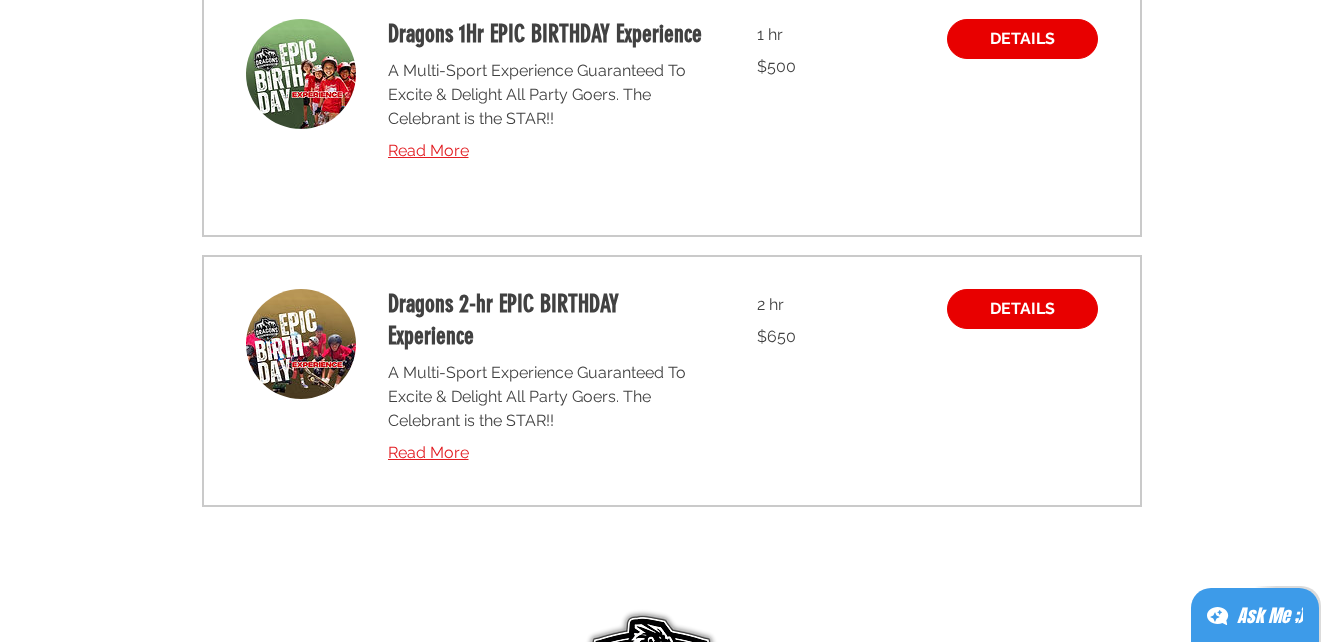 scroll, scrollTop: 400, scrollLeft: 0, axis: vertical 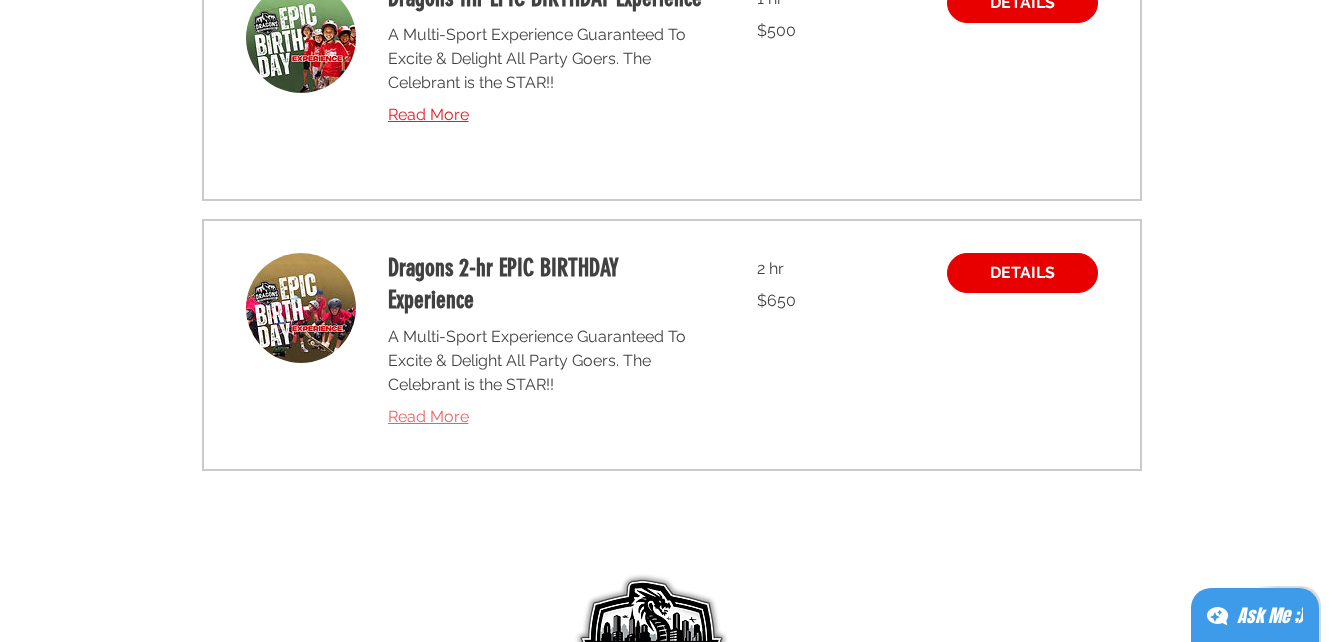 click on "Read More" at bounding box center [428, 416] 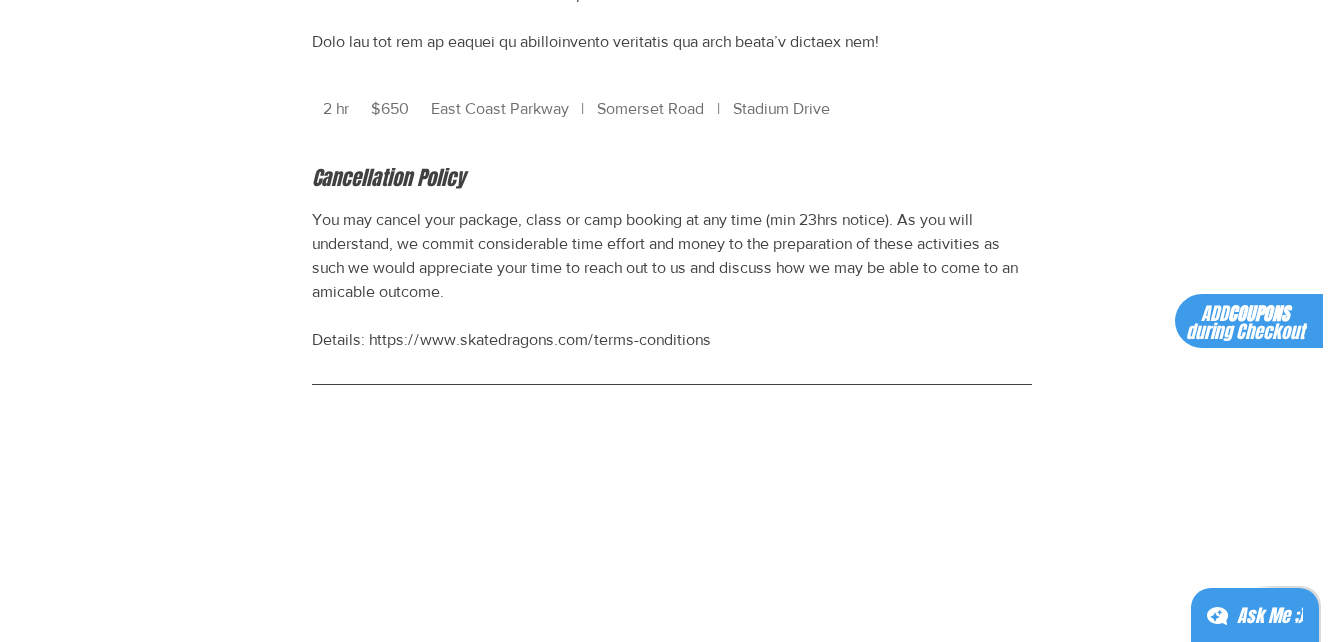 scroll, scrollTop: 1000, scrollLeft: 0, axis: vertical 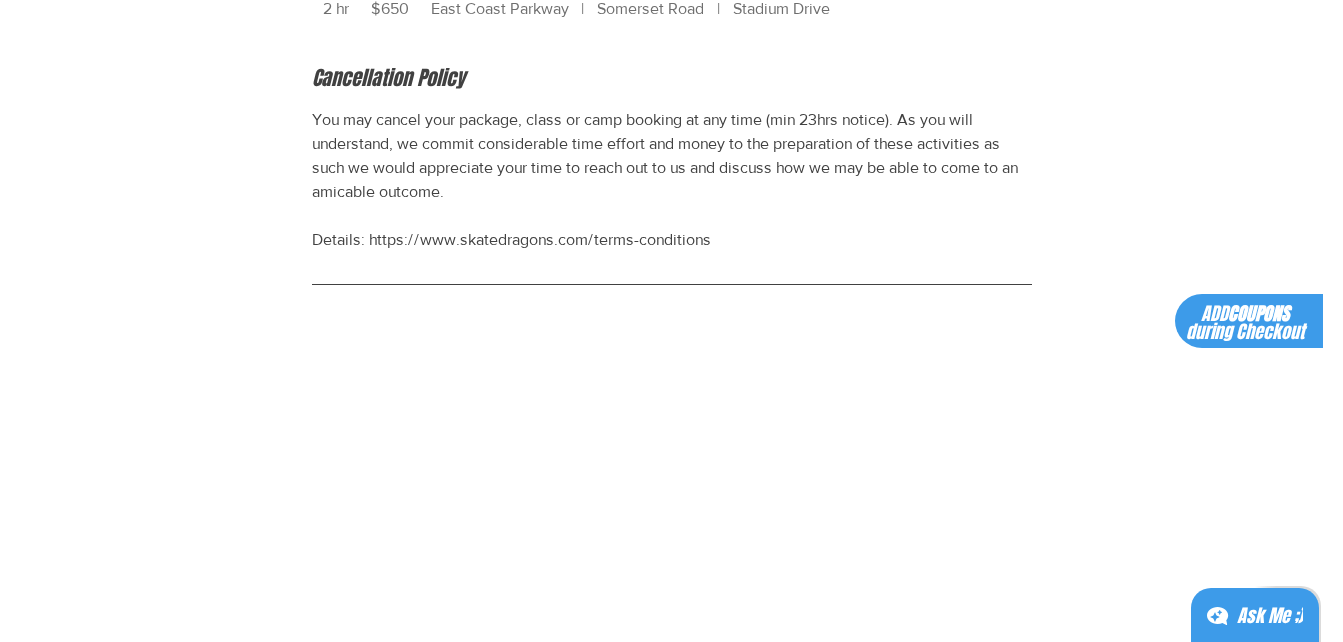 click on "You may cancel your package, class or camp booking at any time (min 23hrs notice). As you will understand, we commit considerable time effort and money to the preparation of these activities as such we would appreciate your time to reach out to us and discuss how we may be able to come to an amicable outcome.
Details: https://www.skatedragons.com/terms-conditions" at bounding box center [672, 180] 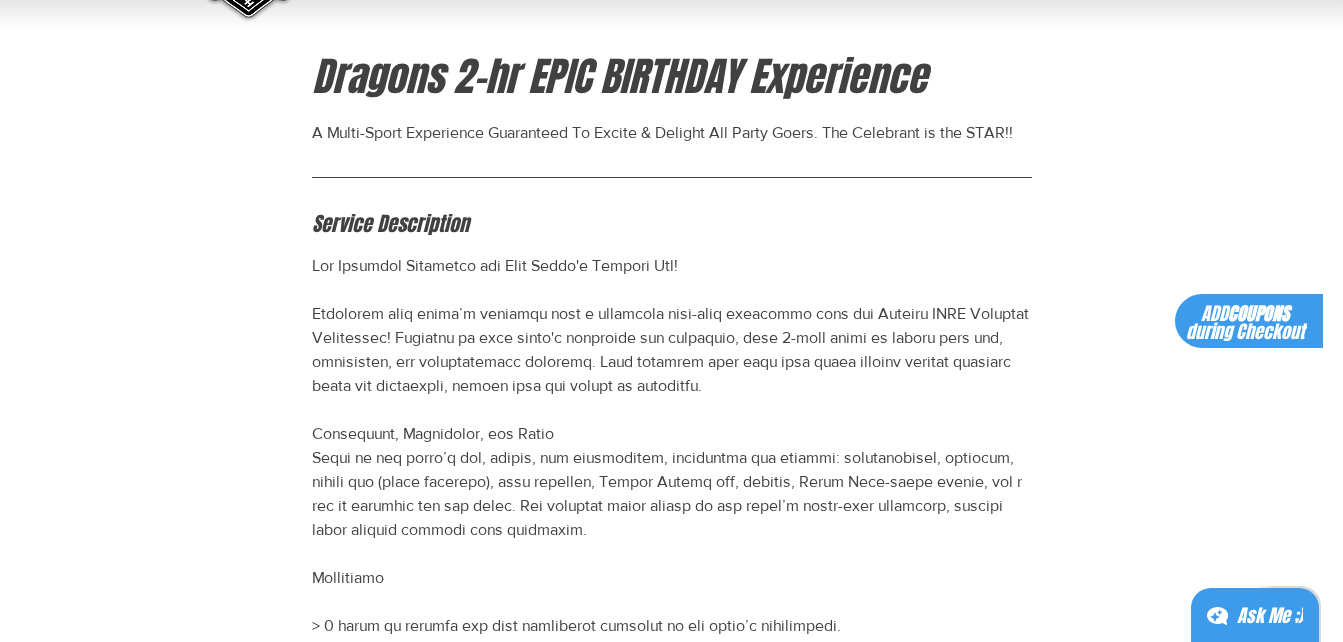 scroll, scrollTop: 0, scrollLeft: 0, axis: both 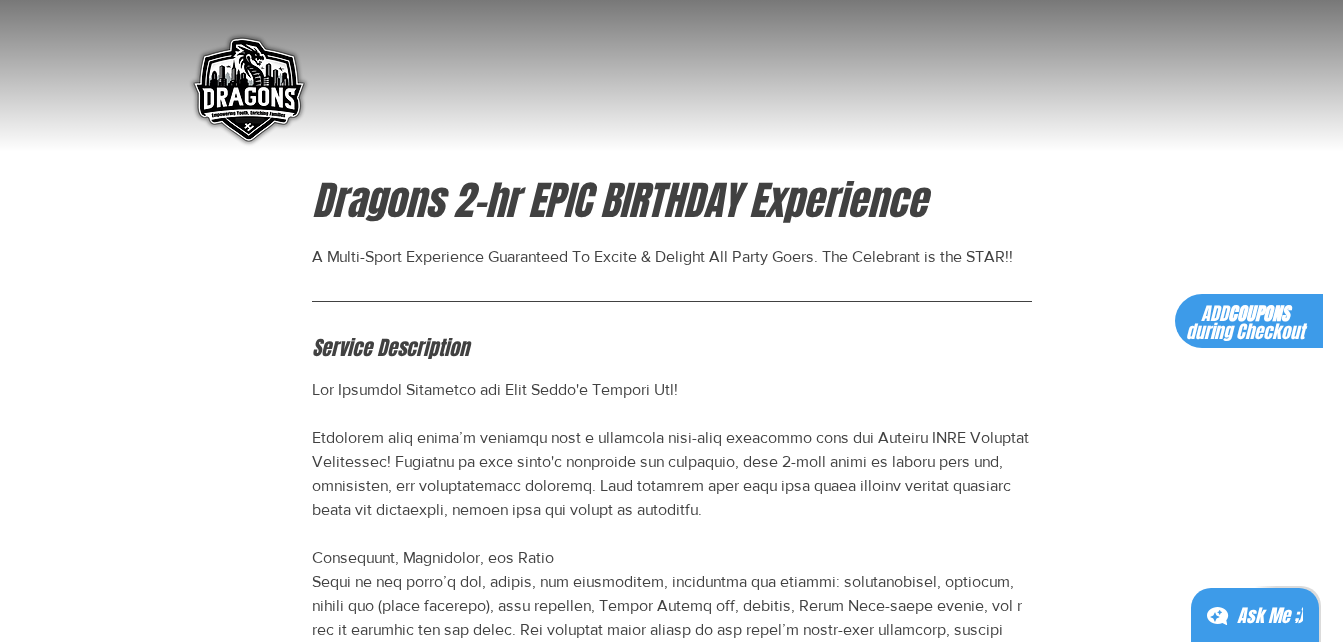 click on "Ask Me ;)" at bounding box center (1270, 616) 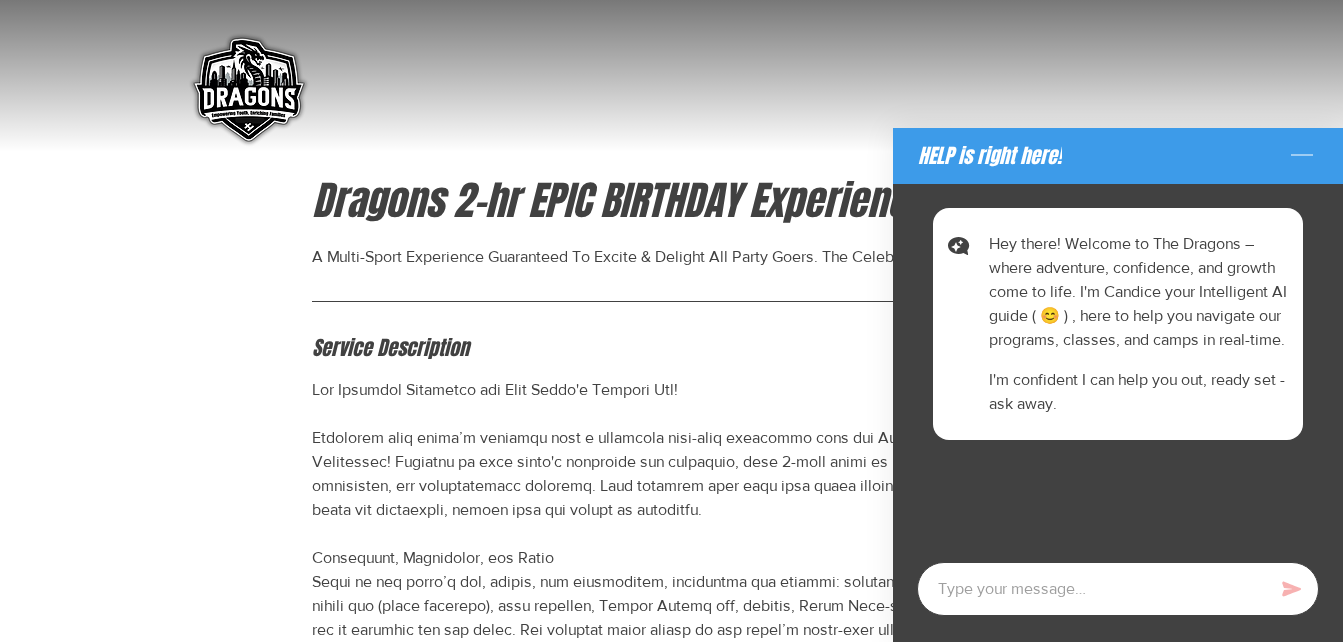 click at bounding box center (1118, 589) 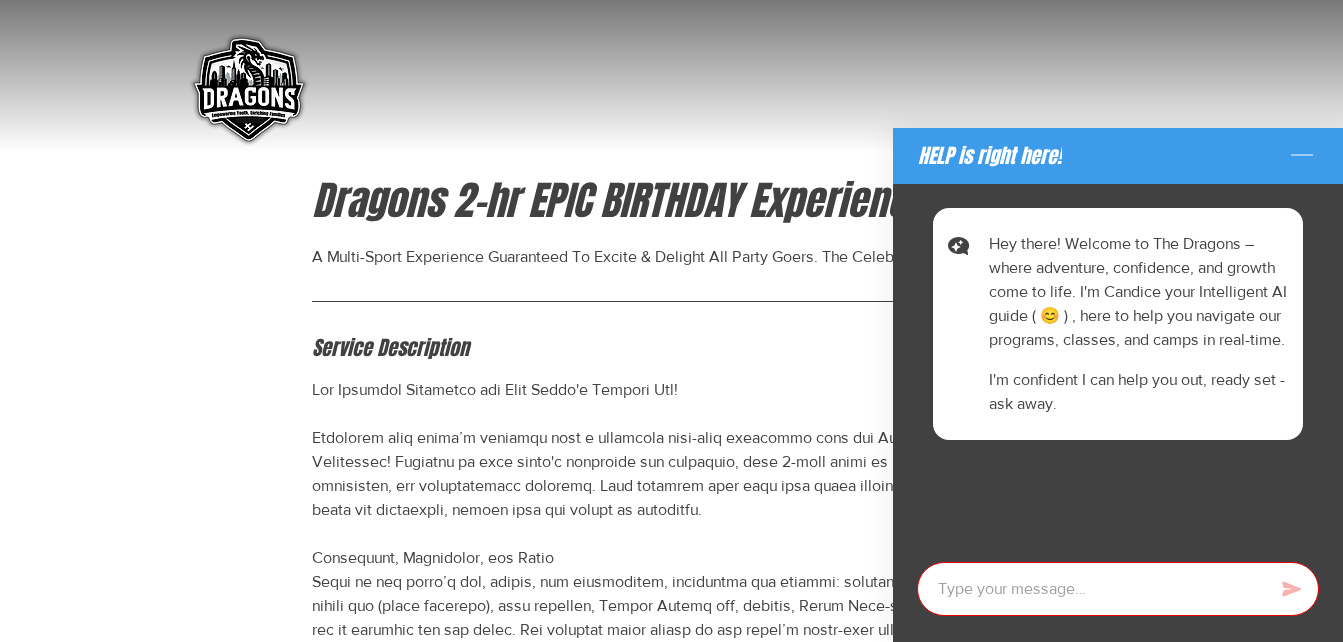 type on "x" 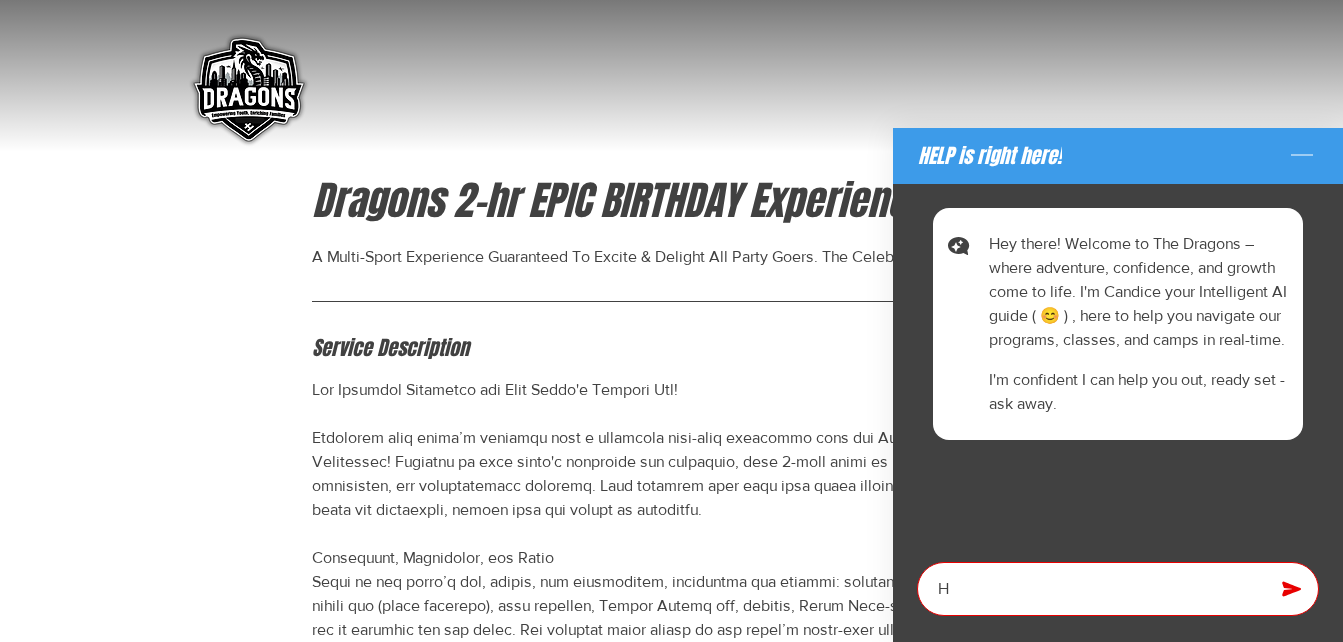 type on "x" 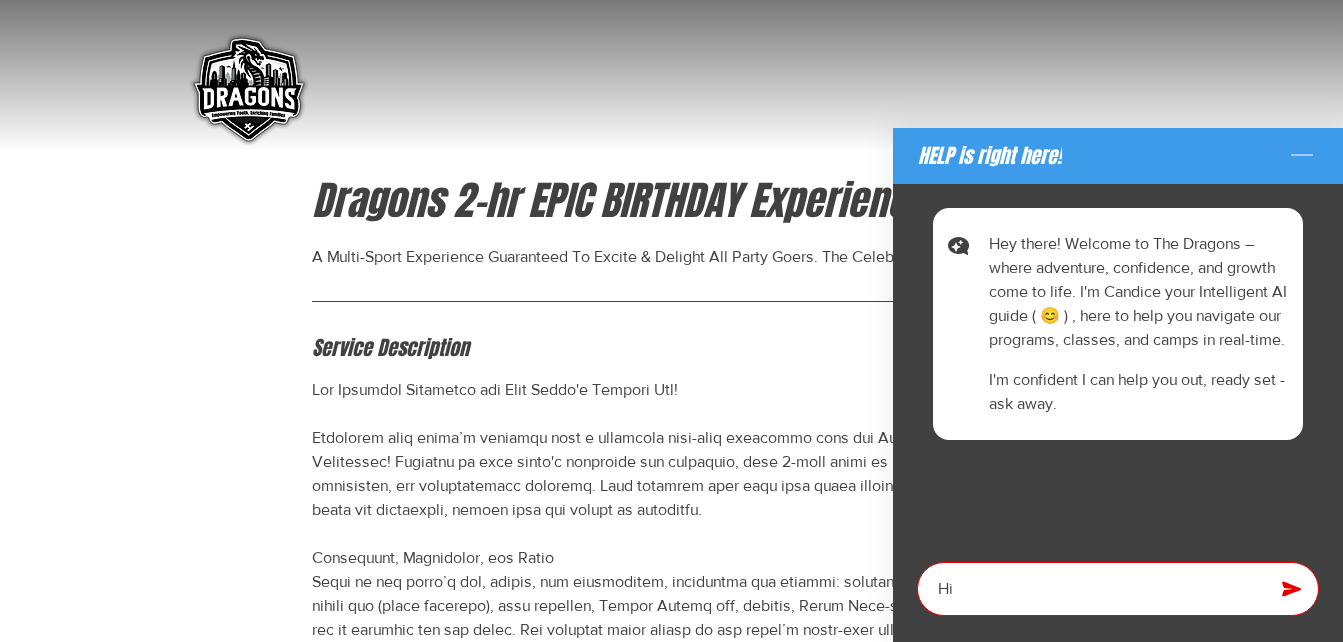 type on "x" 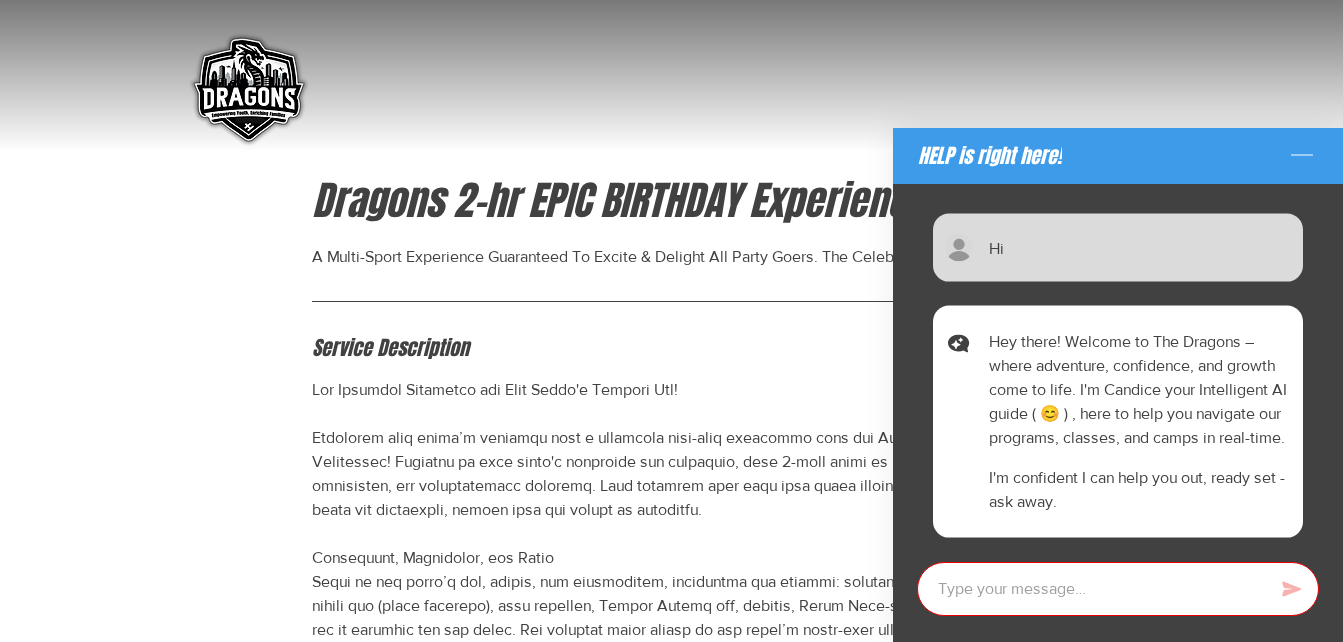 type on "x" 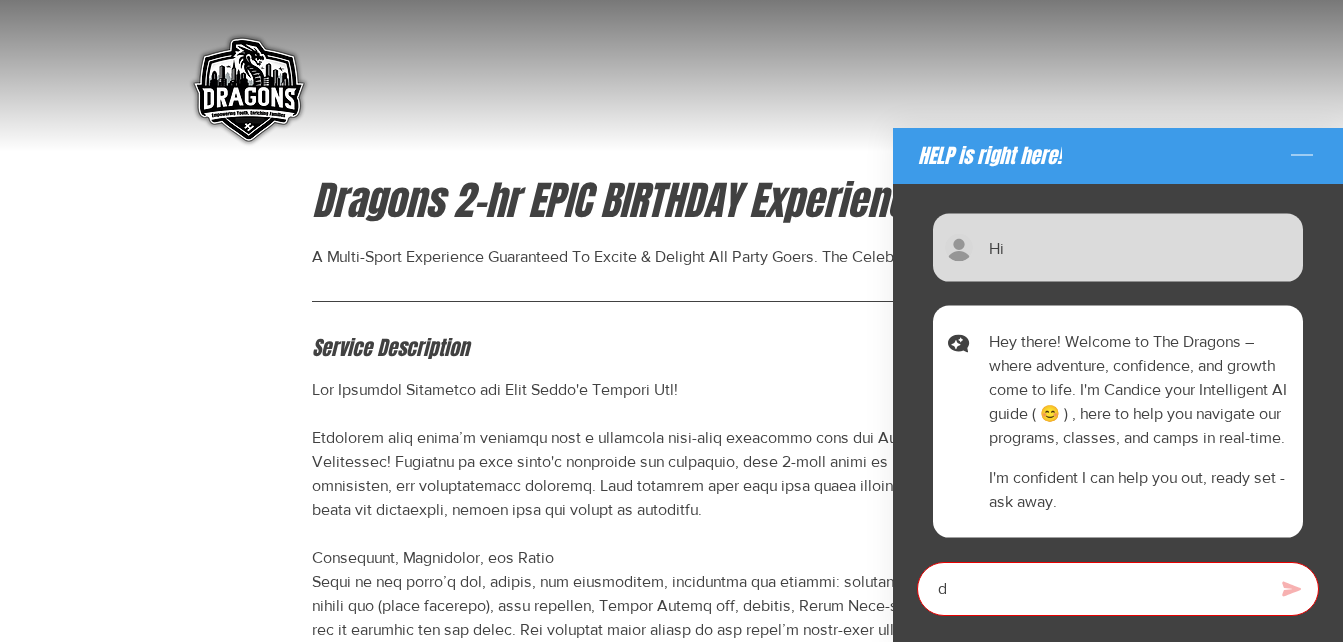 type on "x" 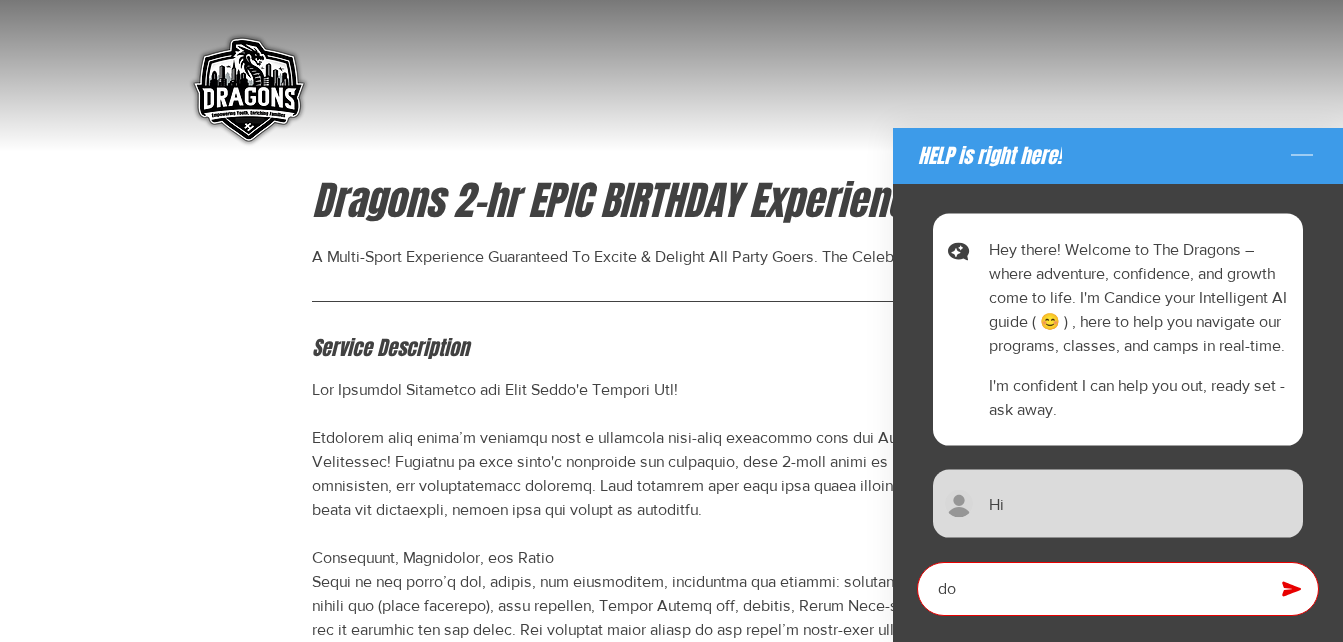 type on "x" 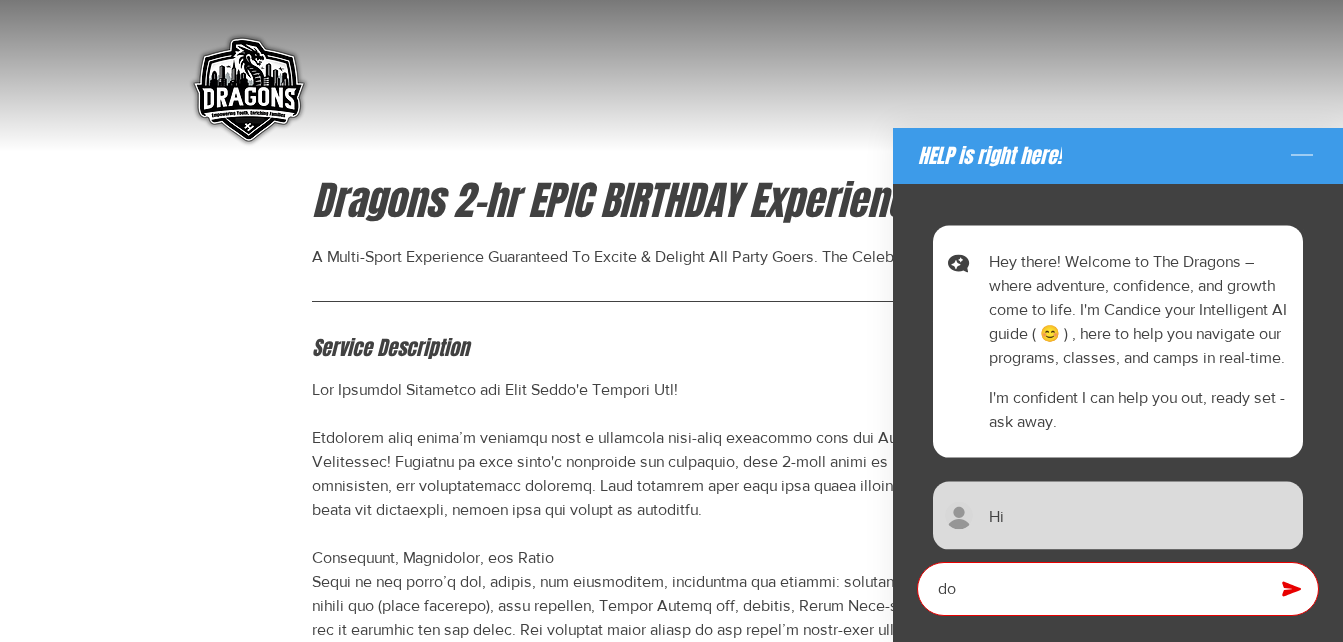 type on "x" 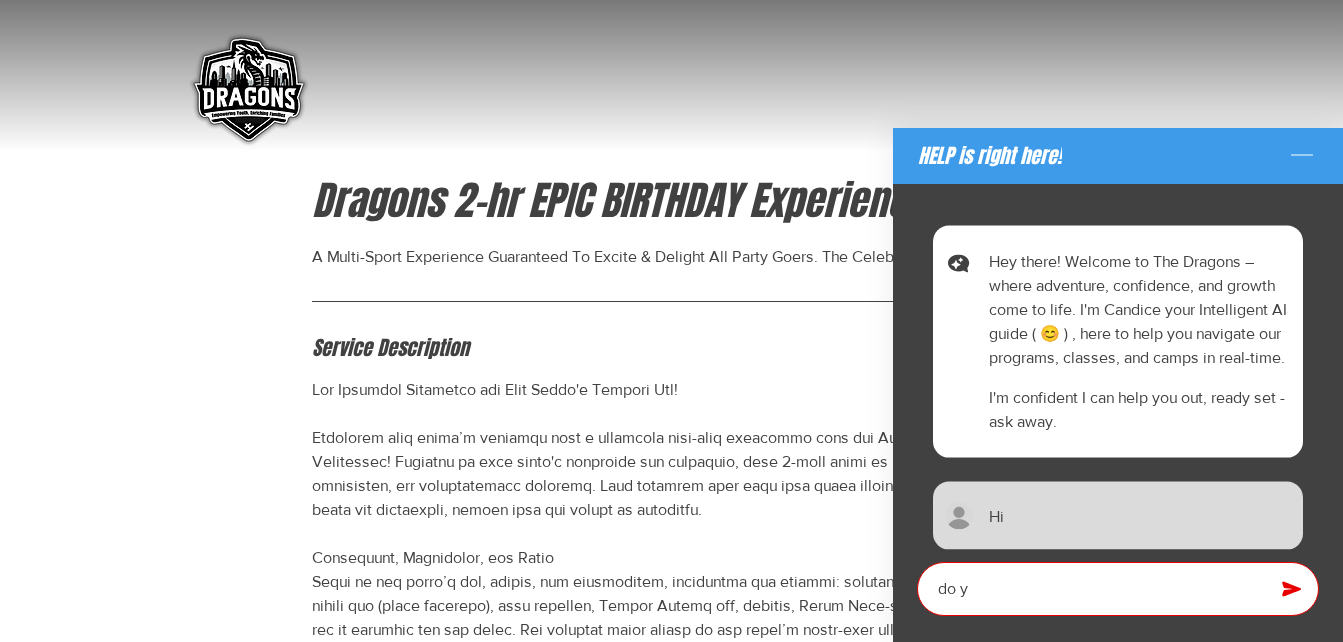 type on "x" 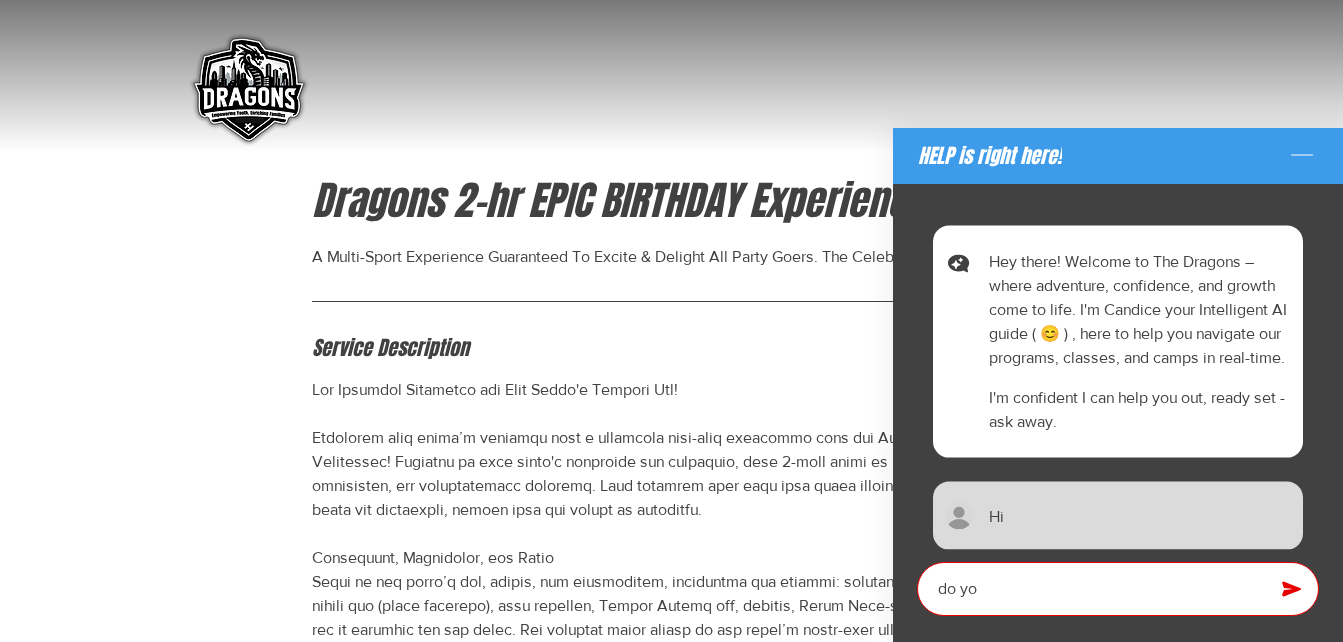 scroll, scrollTop: 12, scrollLeft: 0, axis: vertical 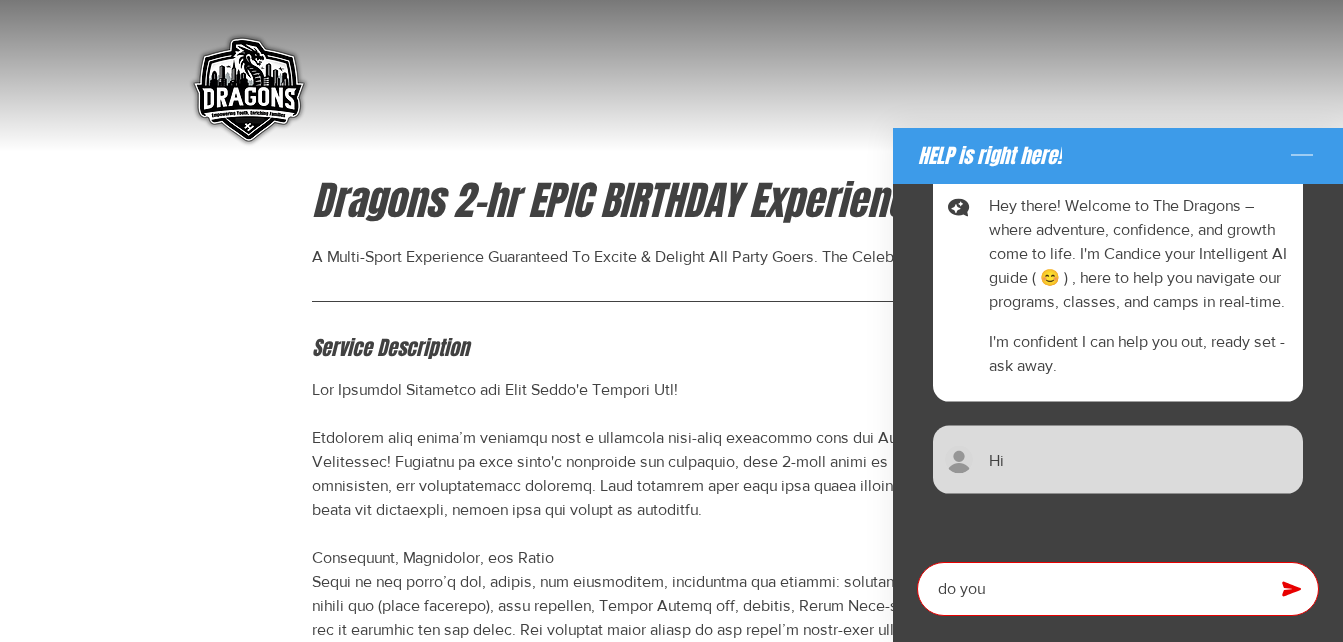 type on "do you" 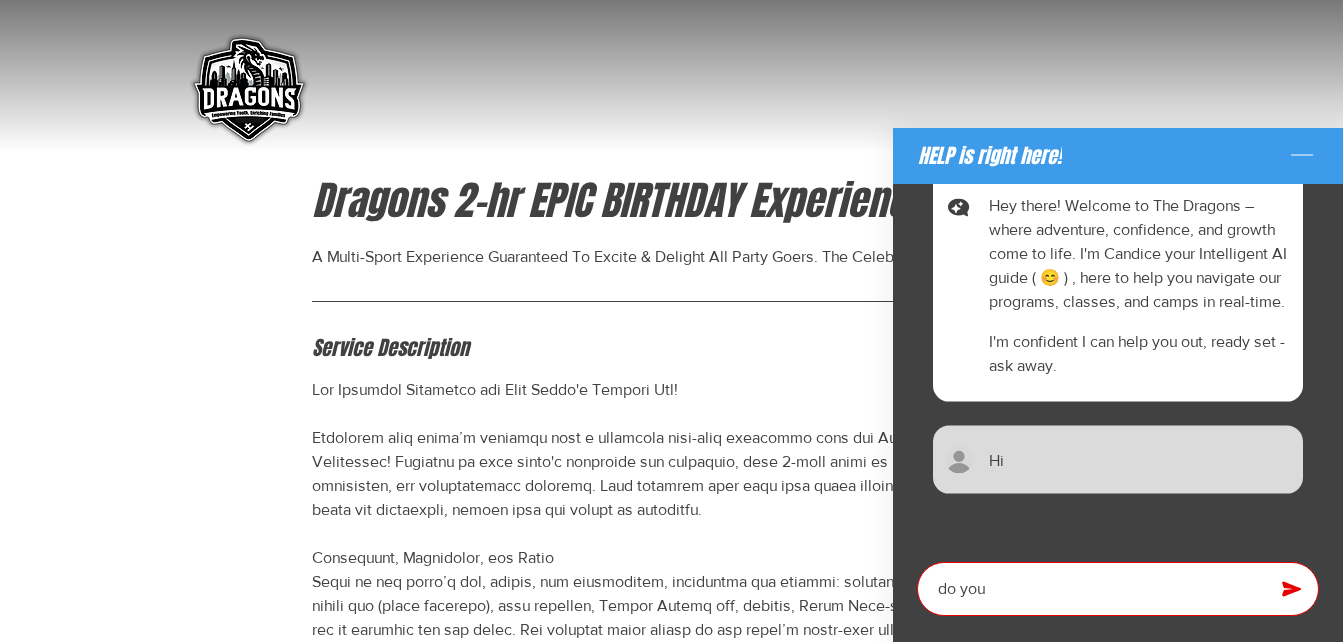 type on "x" 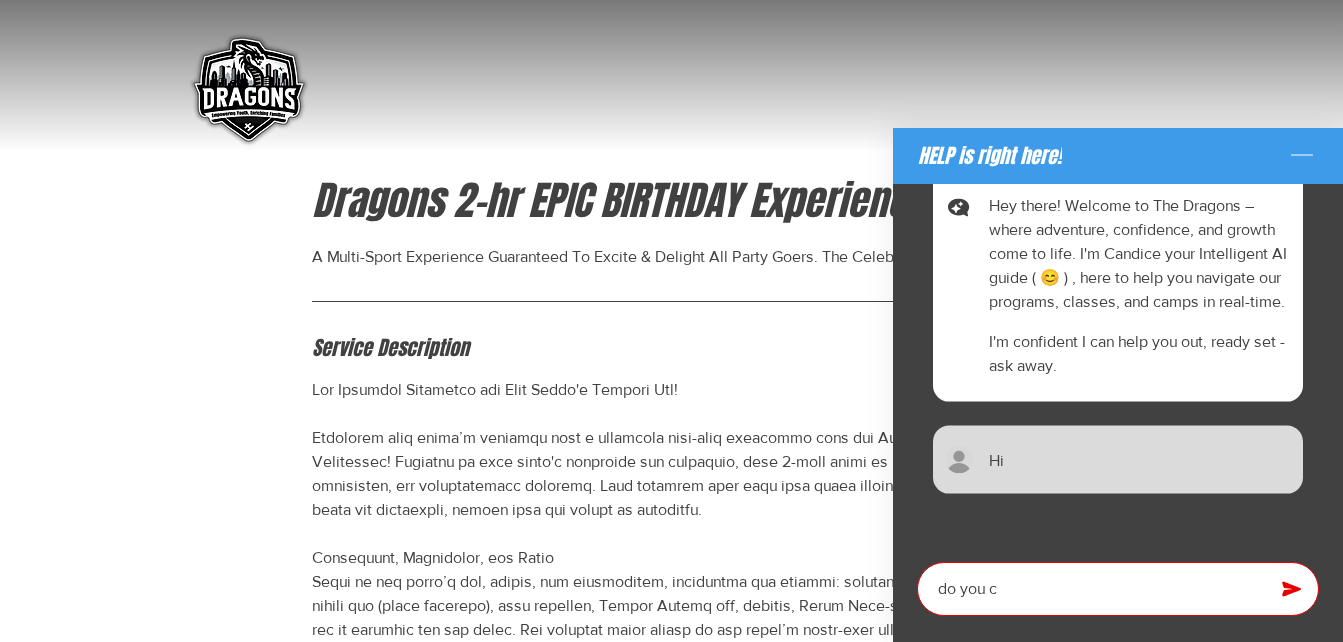 type on "do you co" 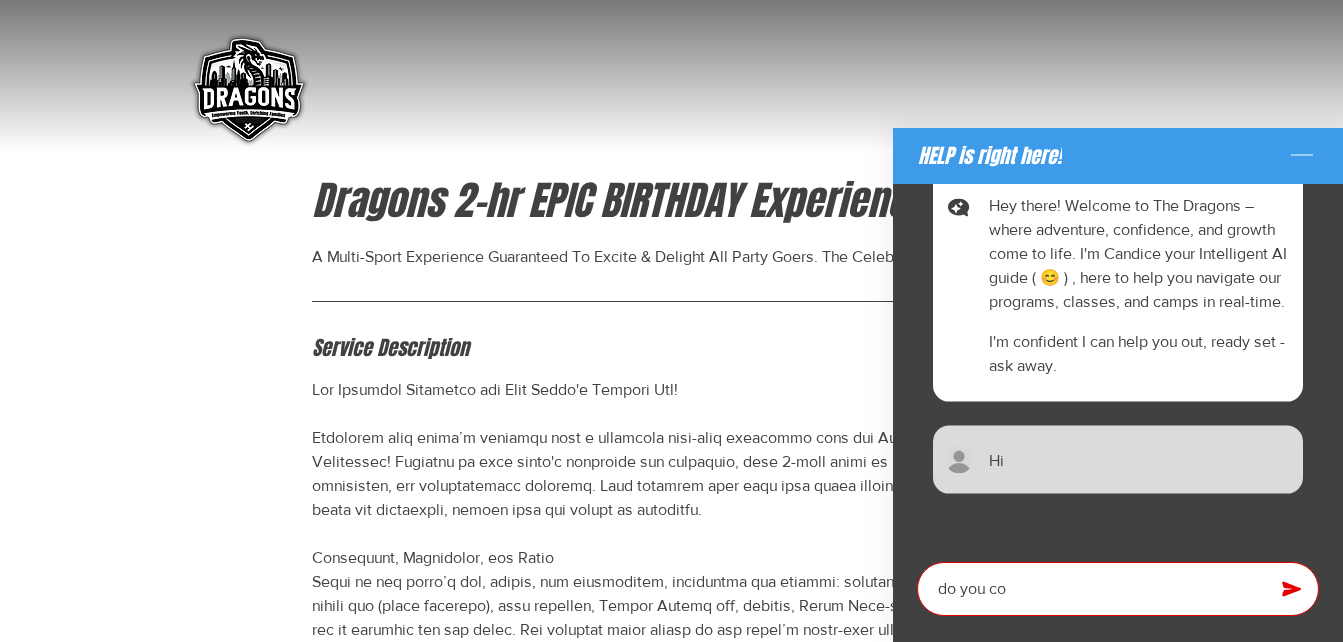 type on "x" 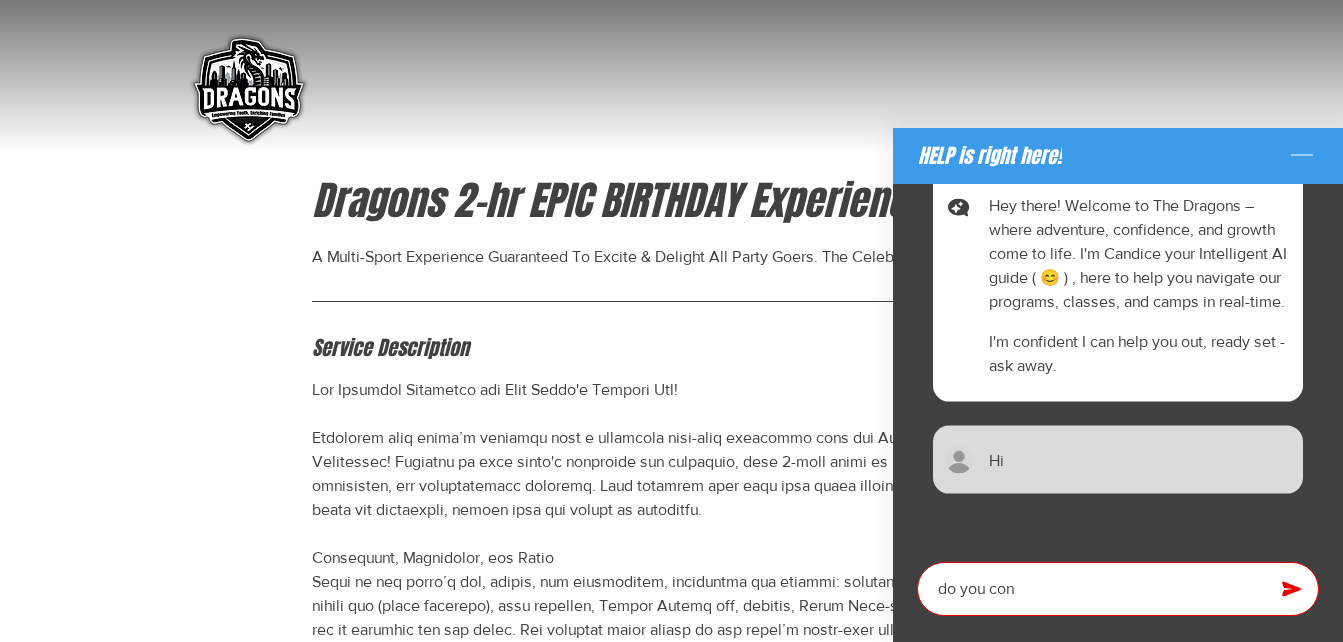 type on "x" 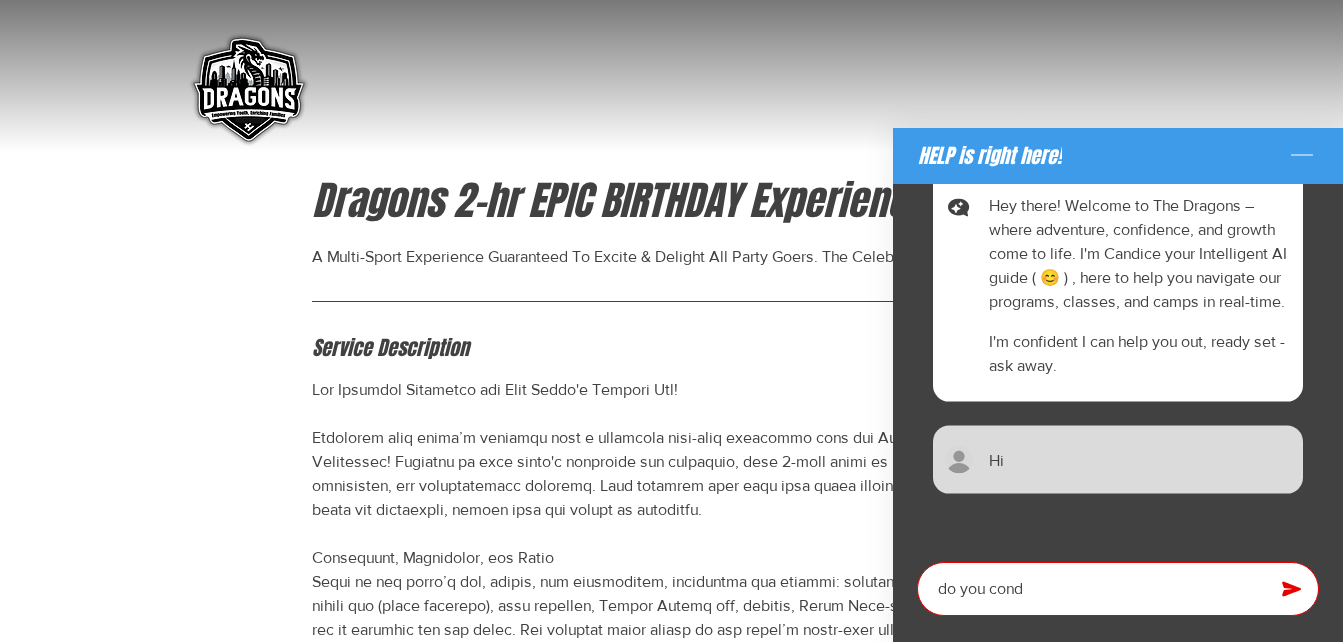 type on "x" 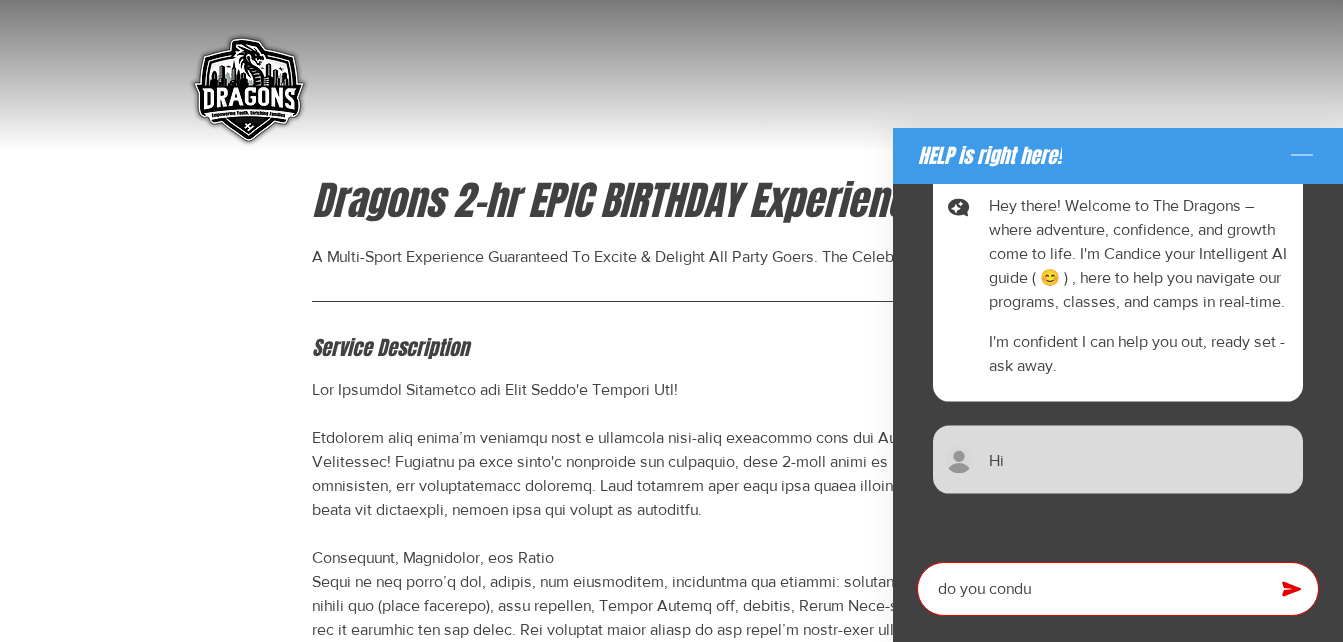 type on "x" 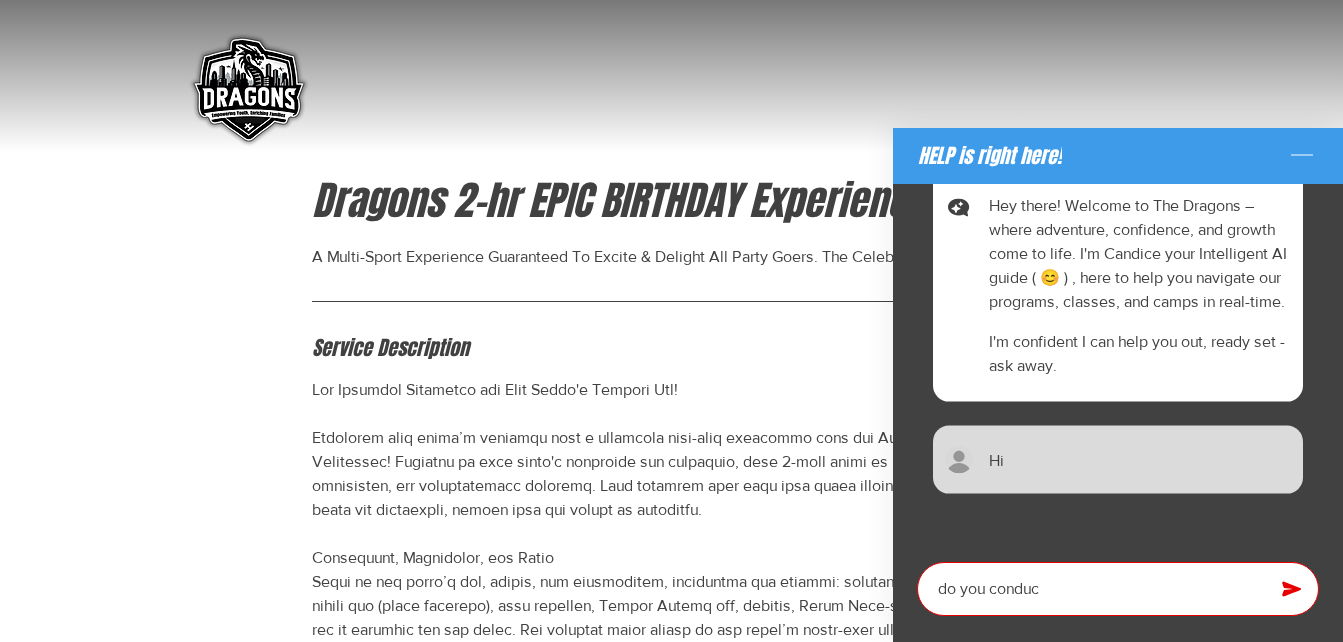 type on "x" 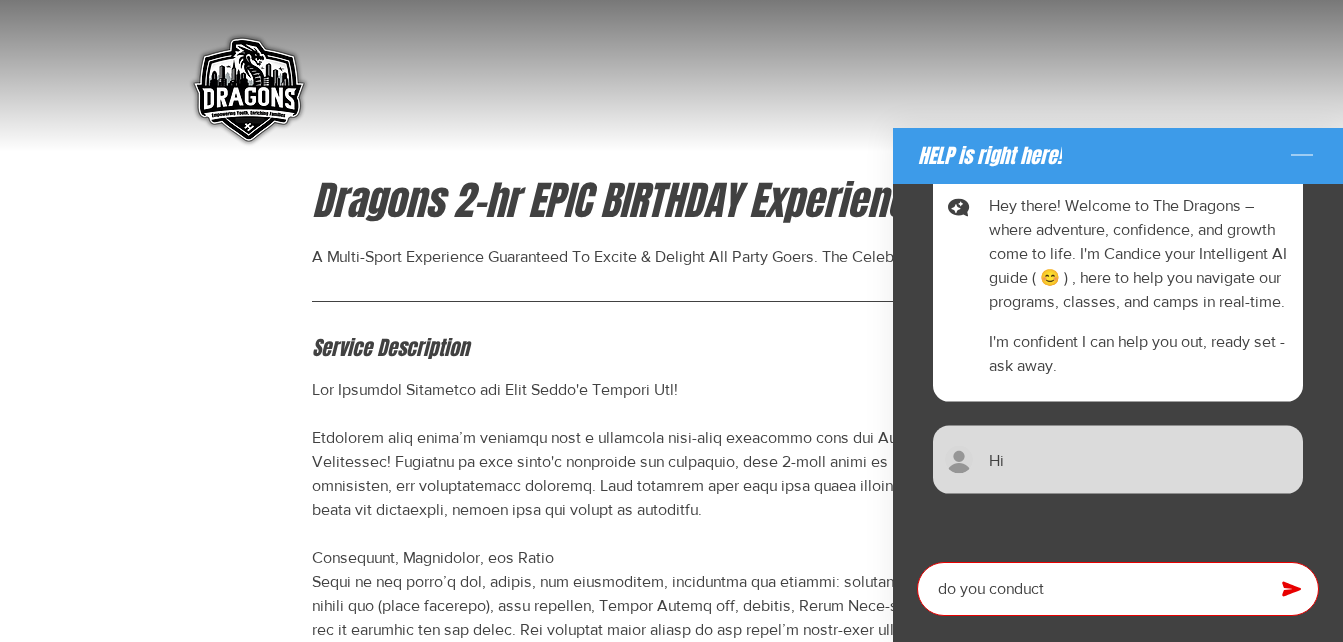 type on "do you conduct" 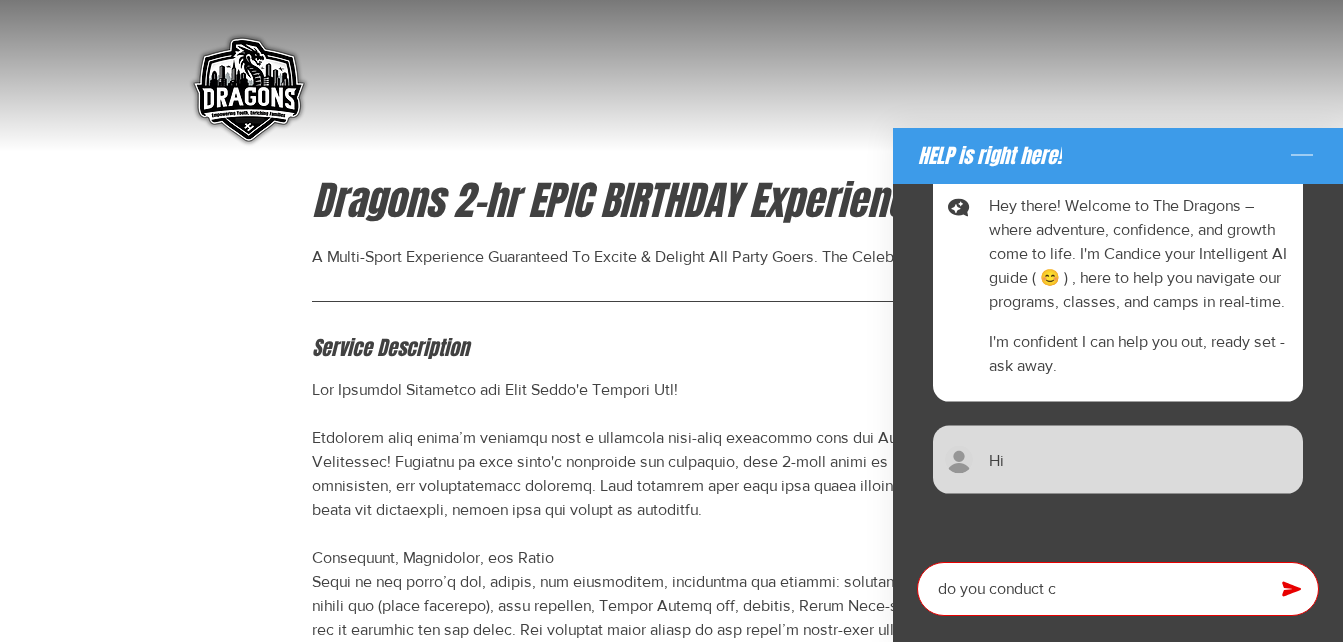 type on "x" 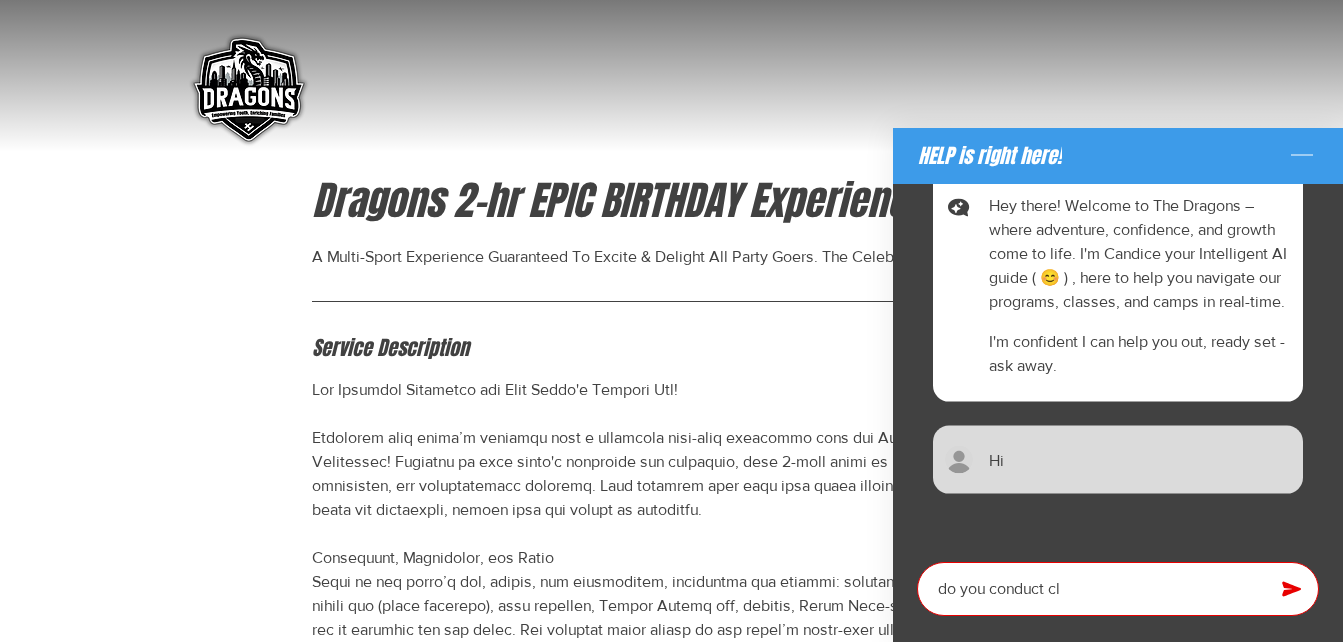 type on "x" 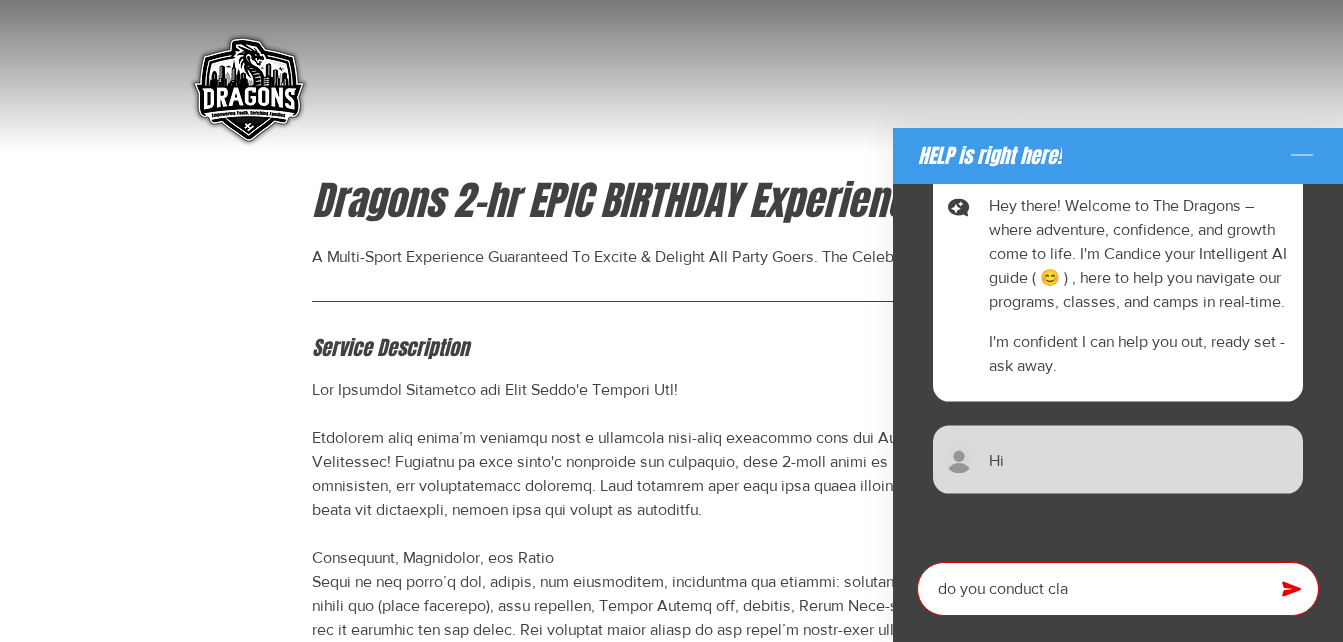 type on "x" 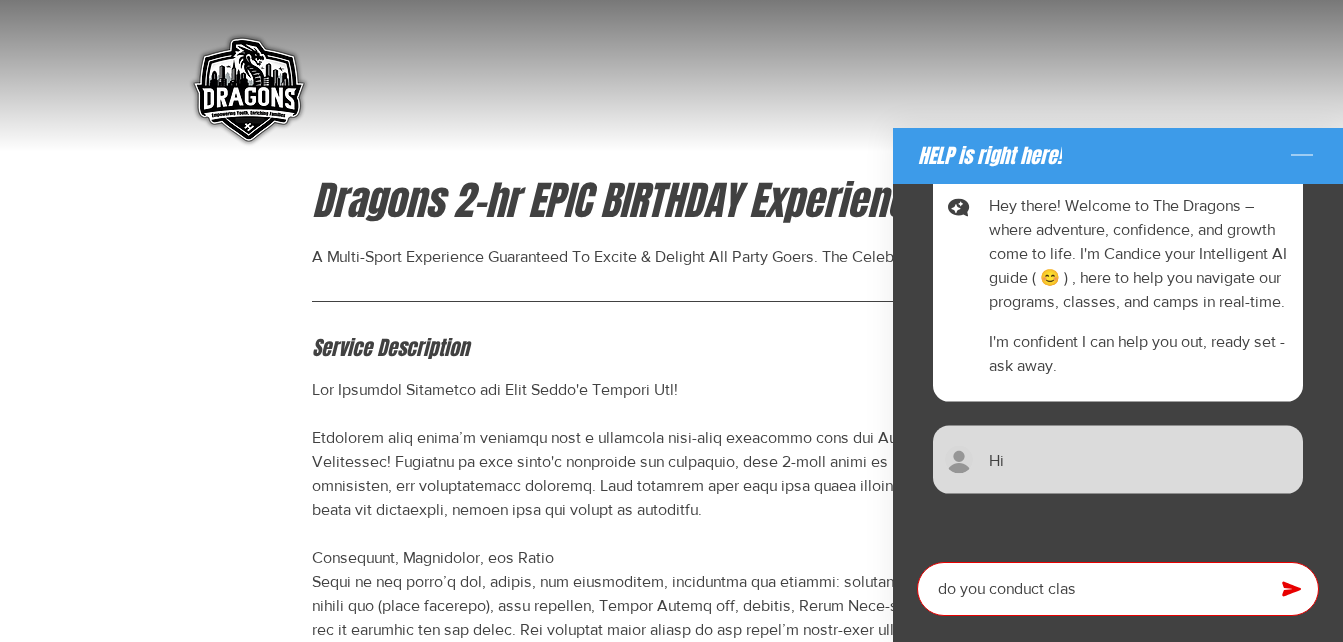 type on "do you conduct cla" 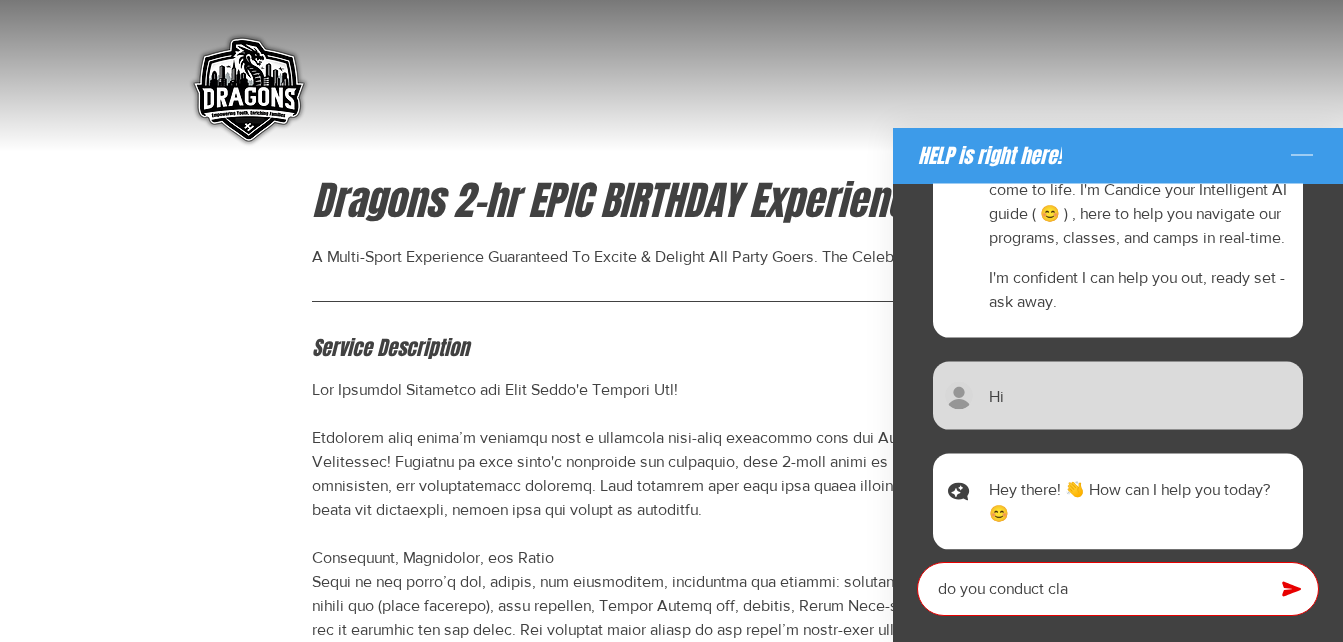 type on "x" 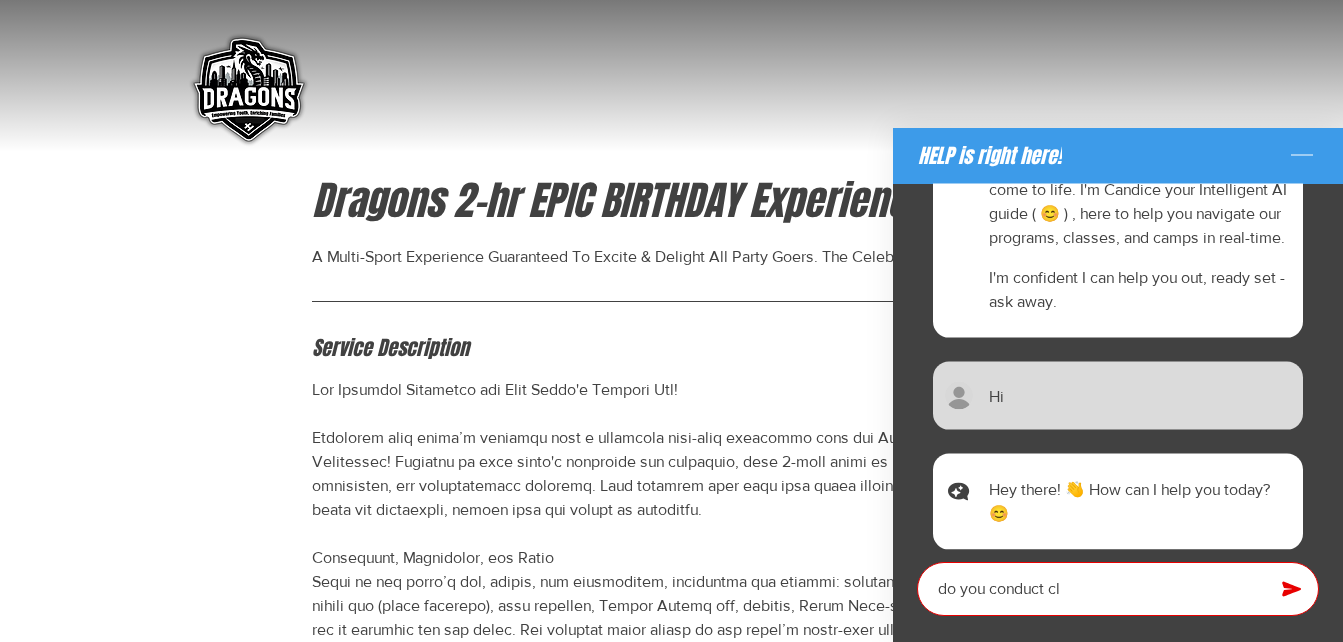 type on "x" 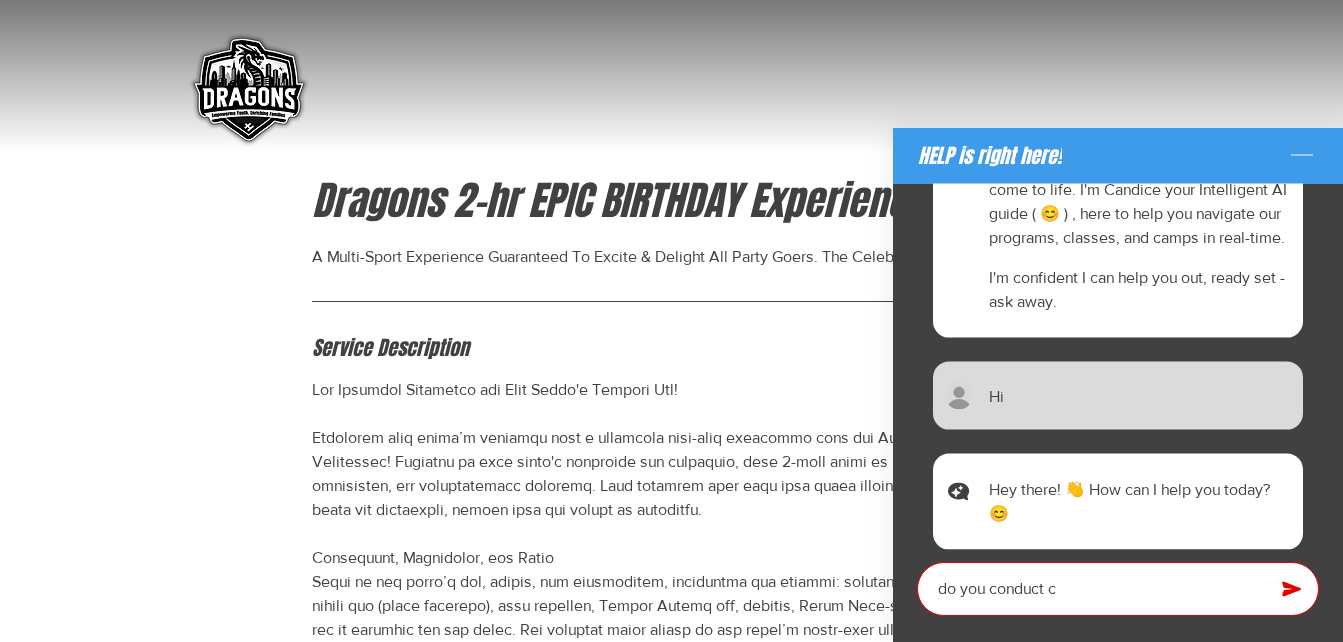 type on "x" 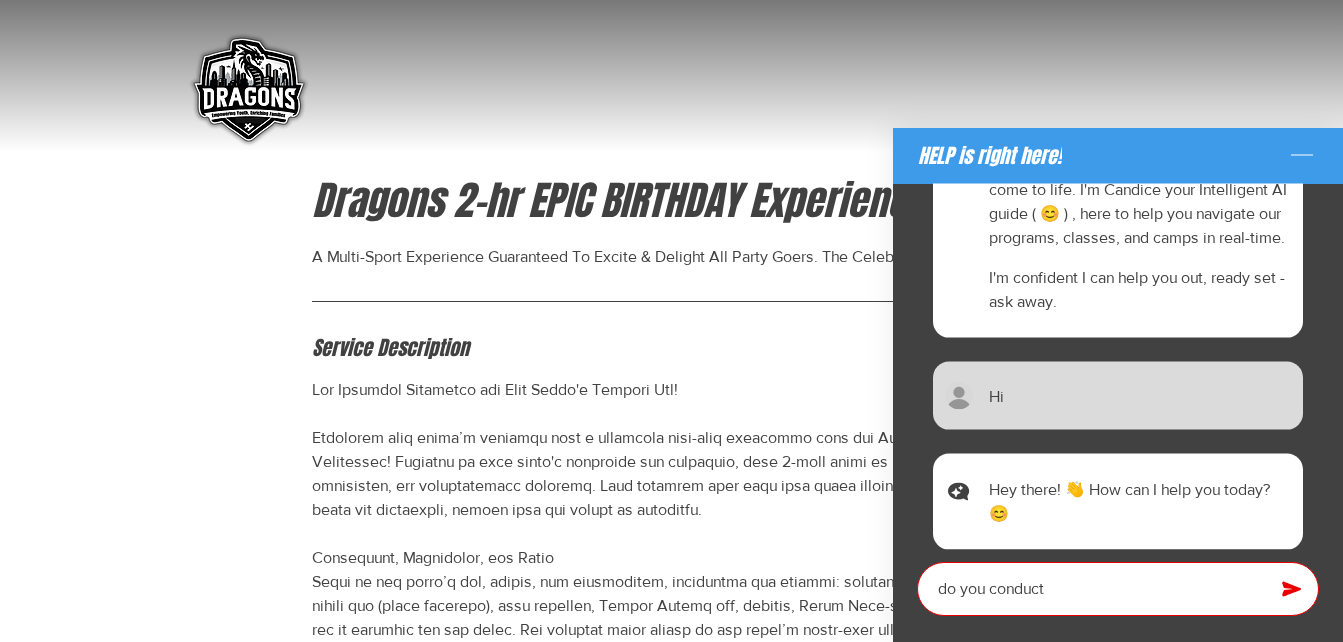 type on "x" 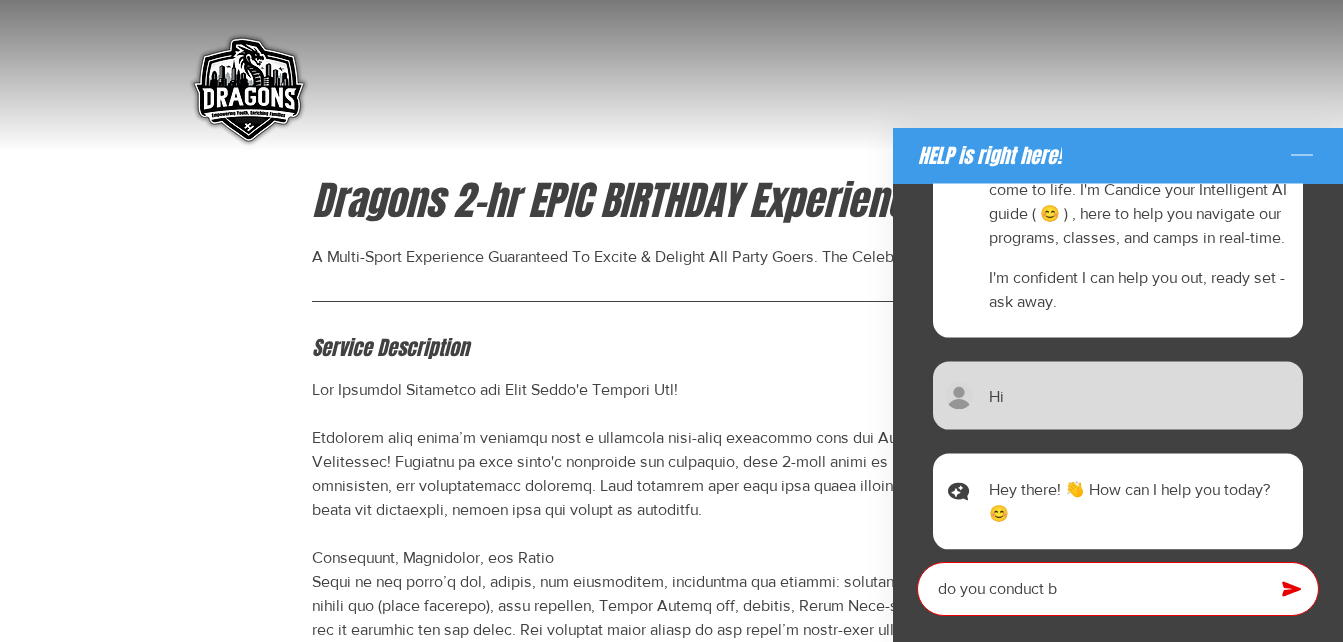 type on "x" 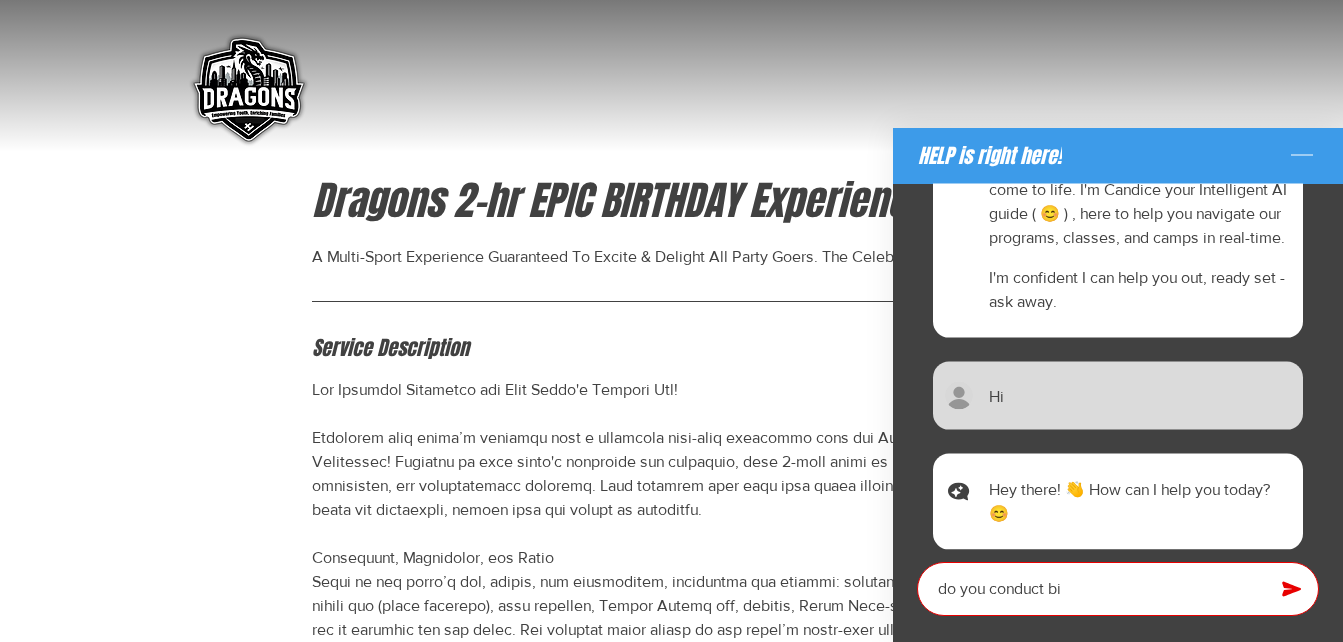type on "x" 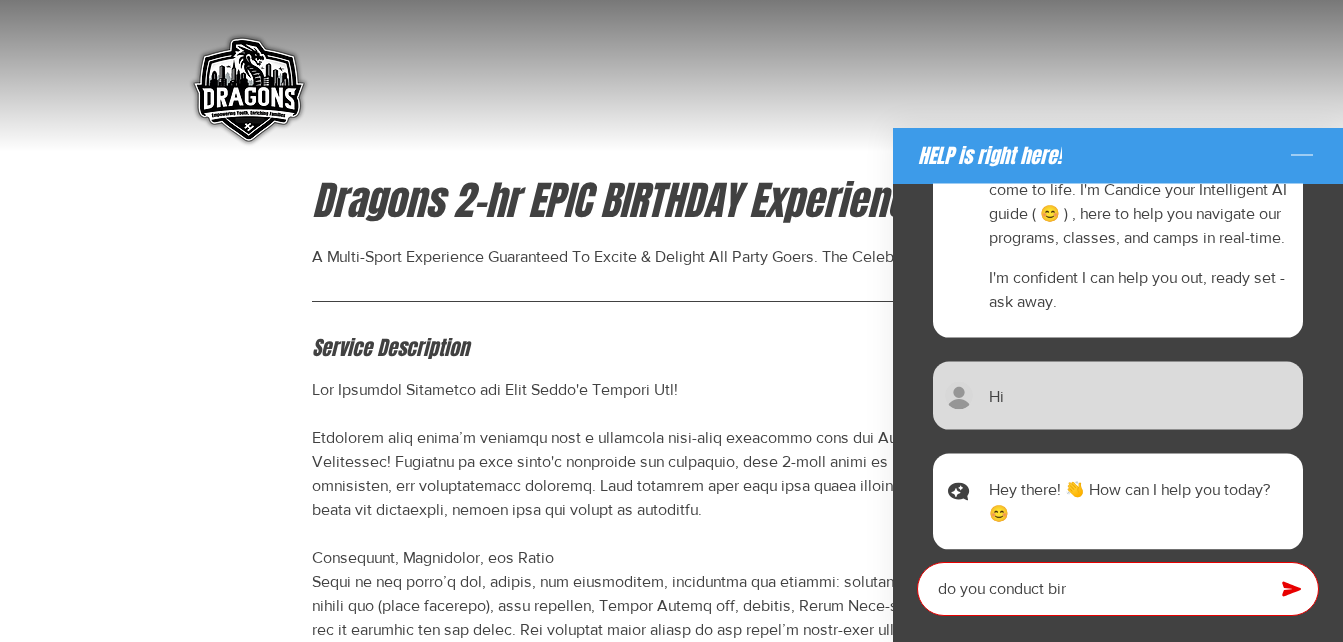 type on "x" 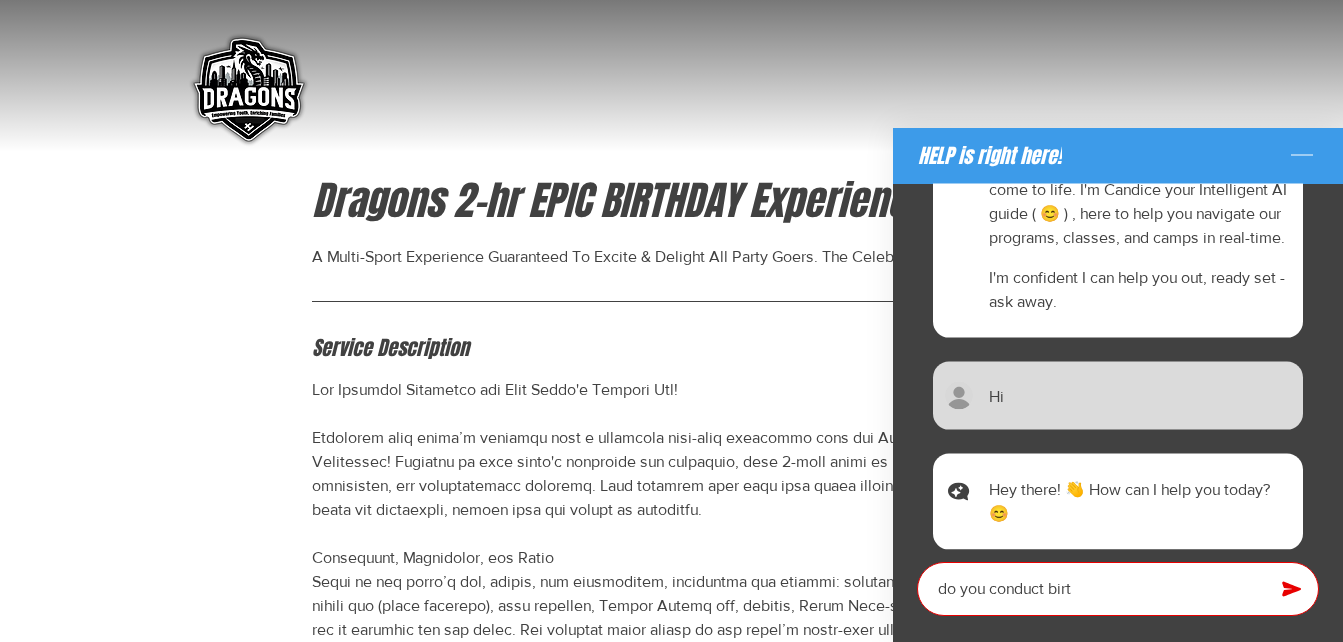 type on "x" 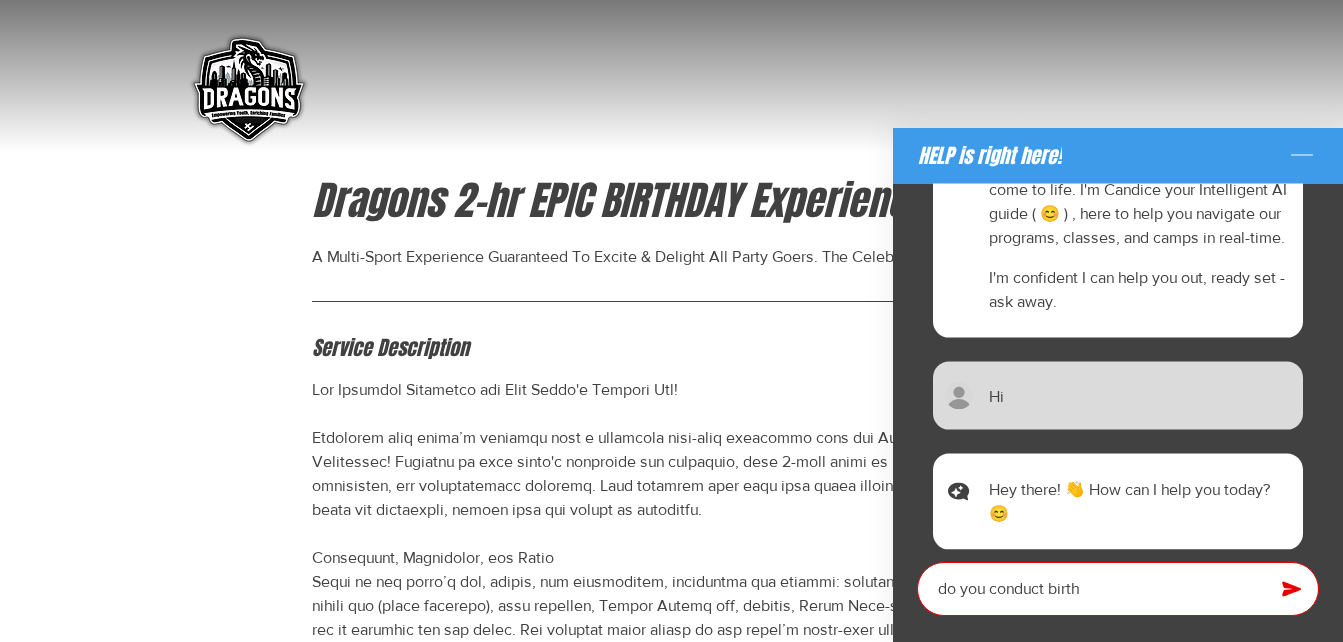 type on "x" 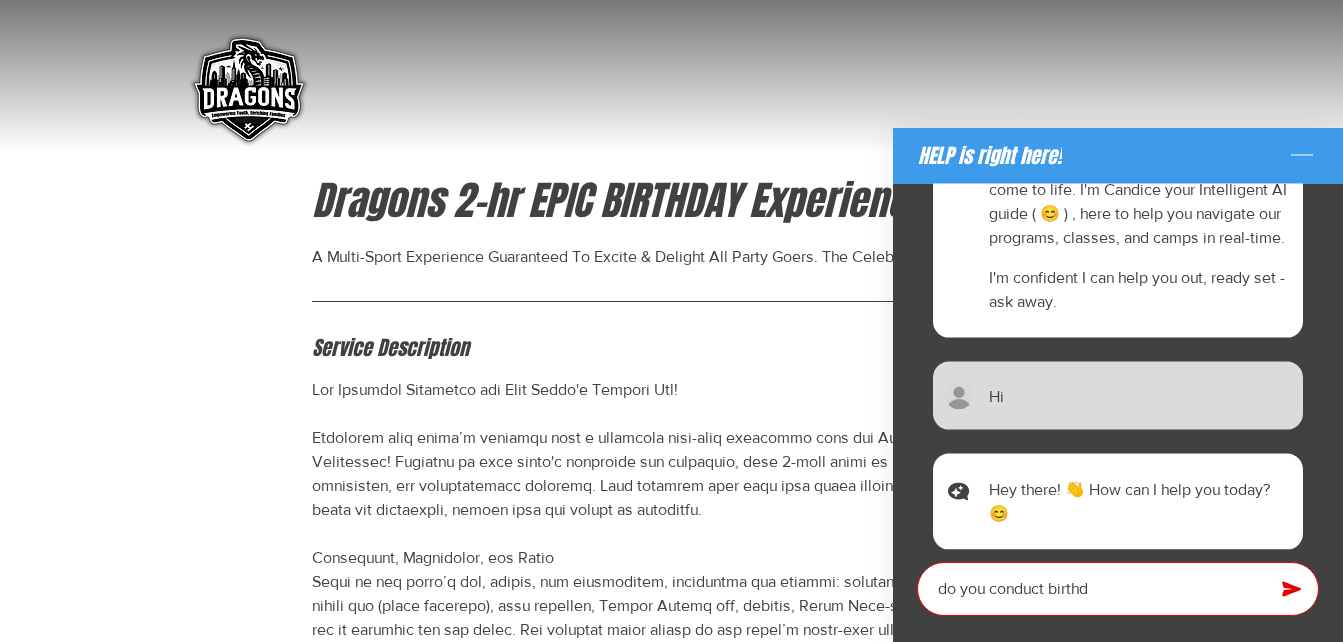 type on "x" 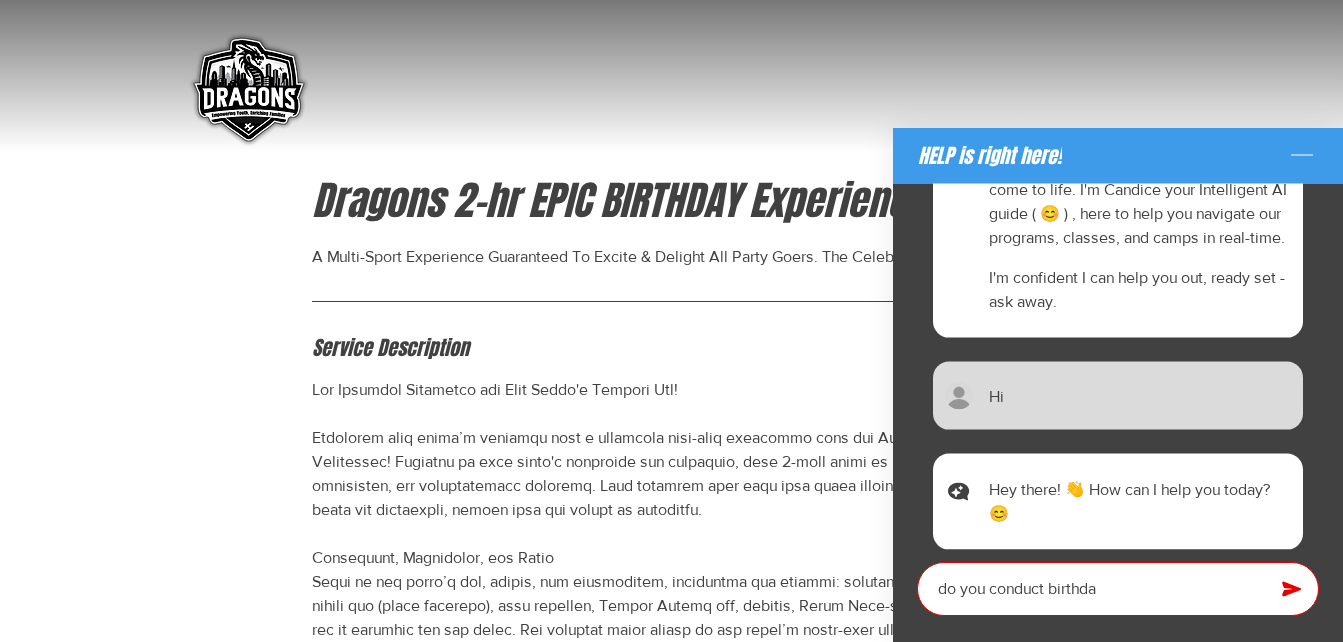 type on "x" 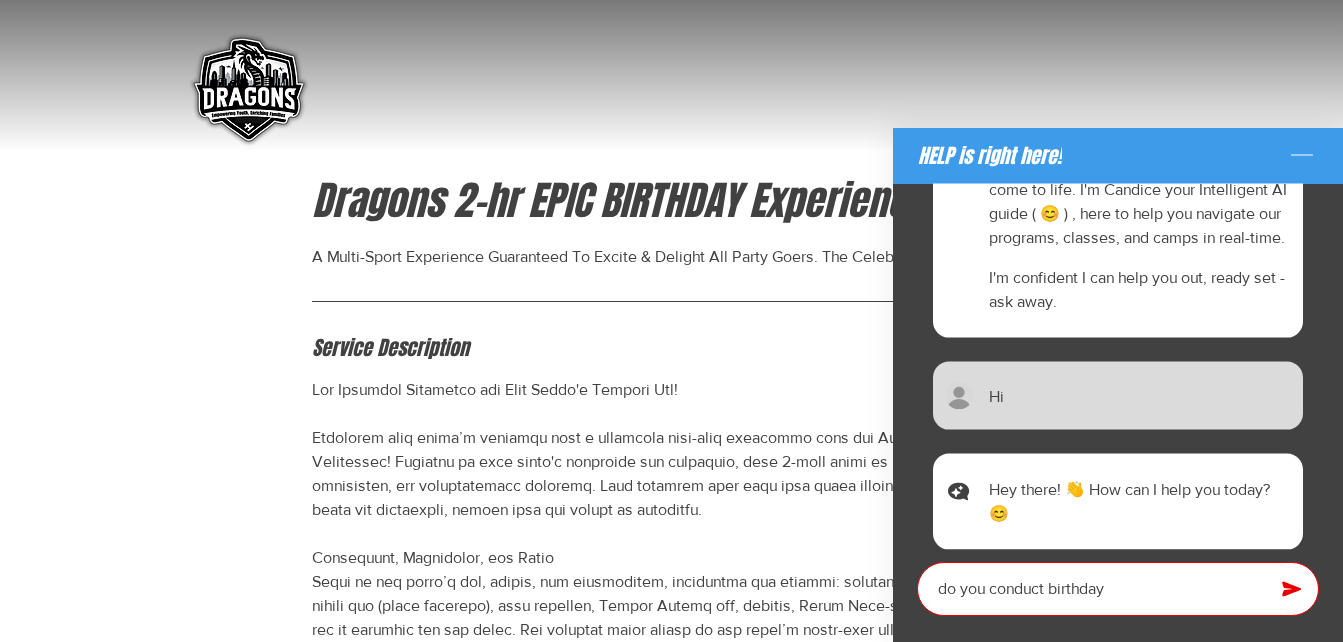 type on "x" 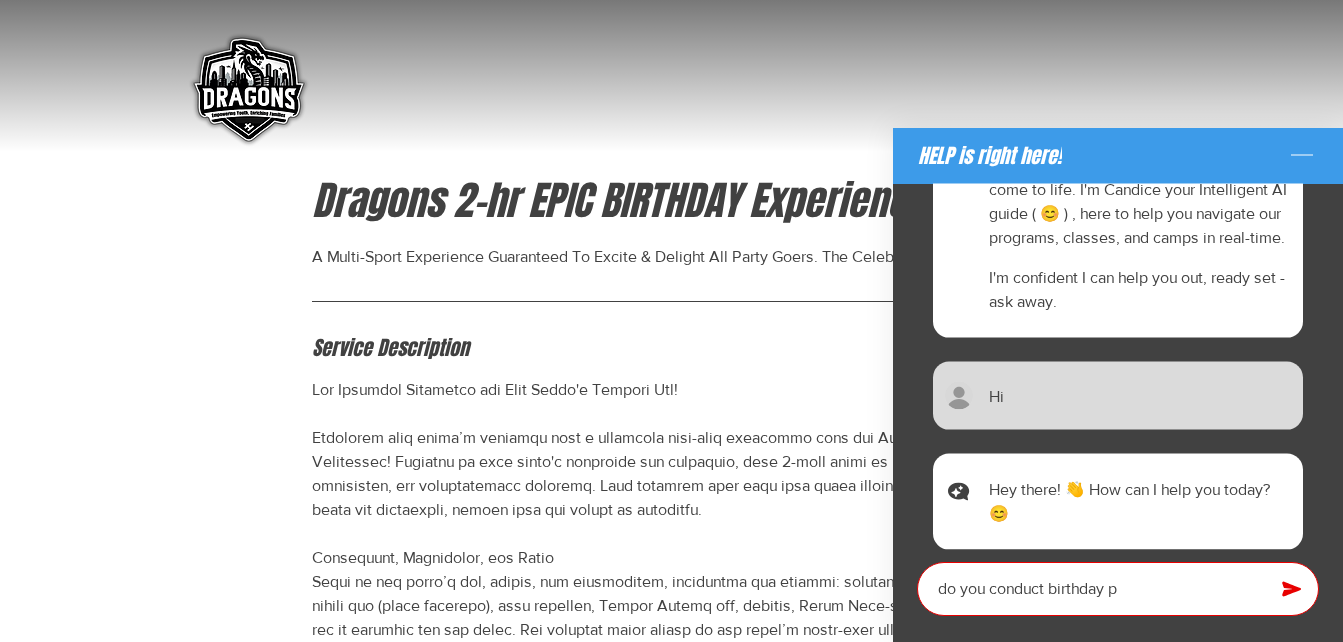 type on "x" 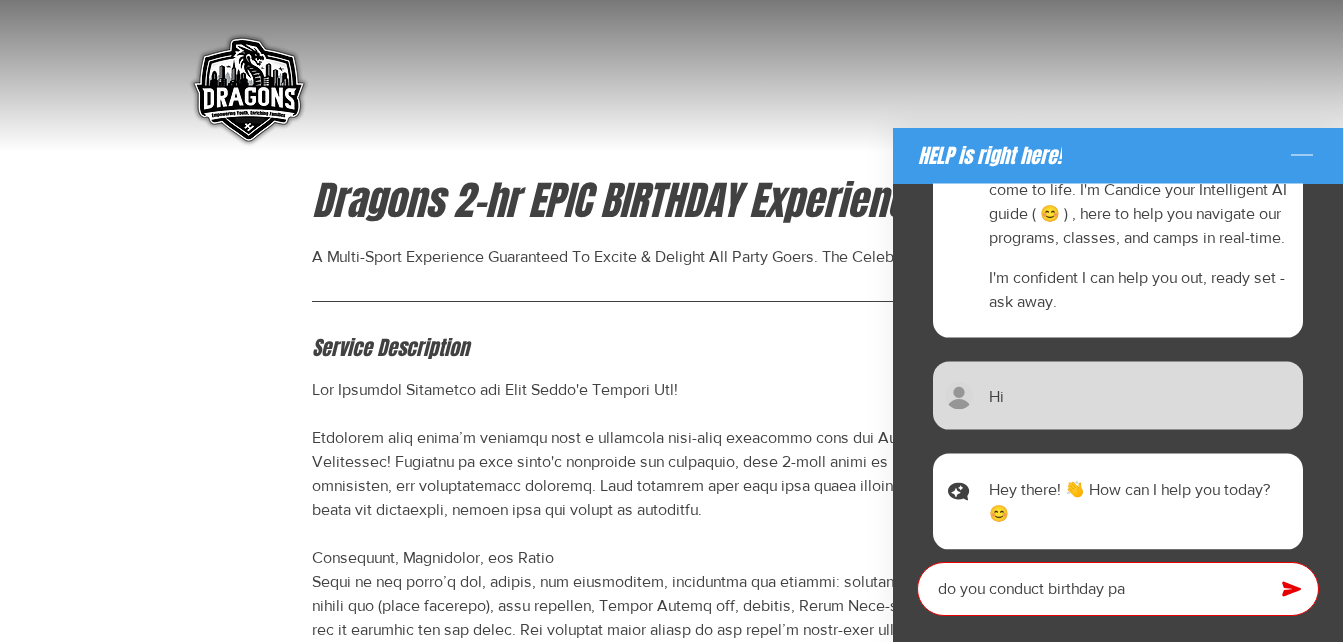 type on "x" 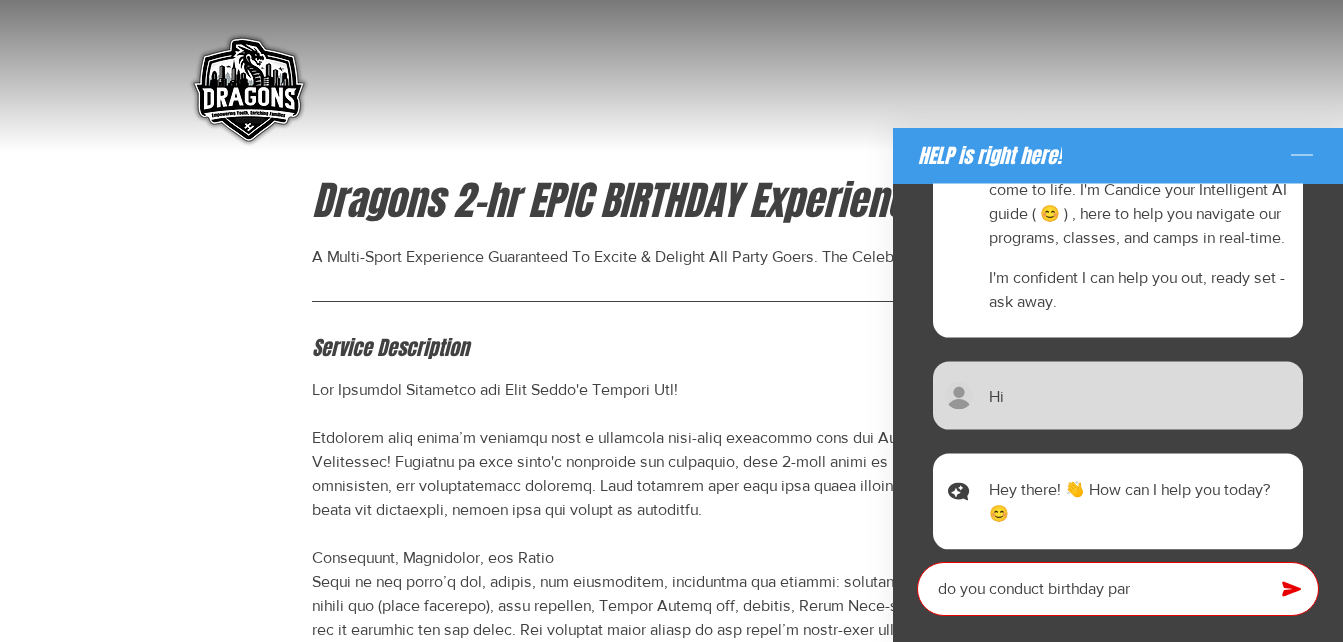type on "x" 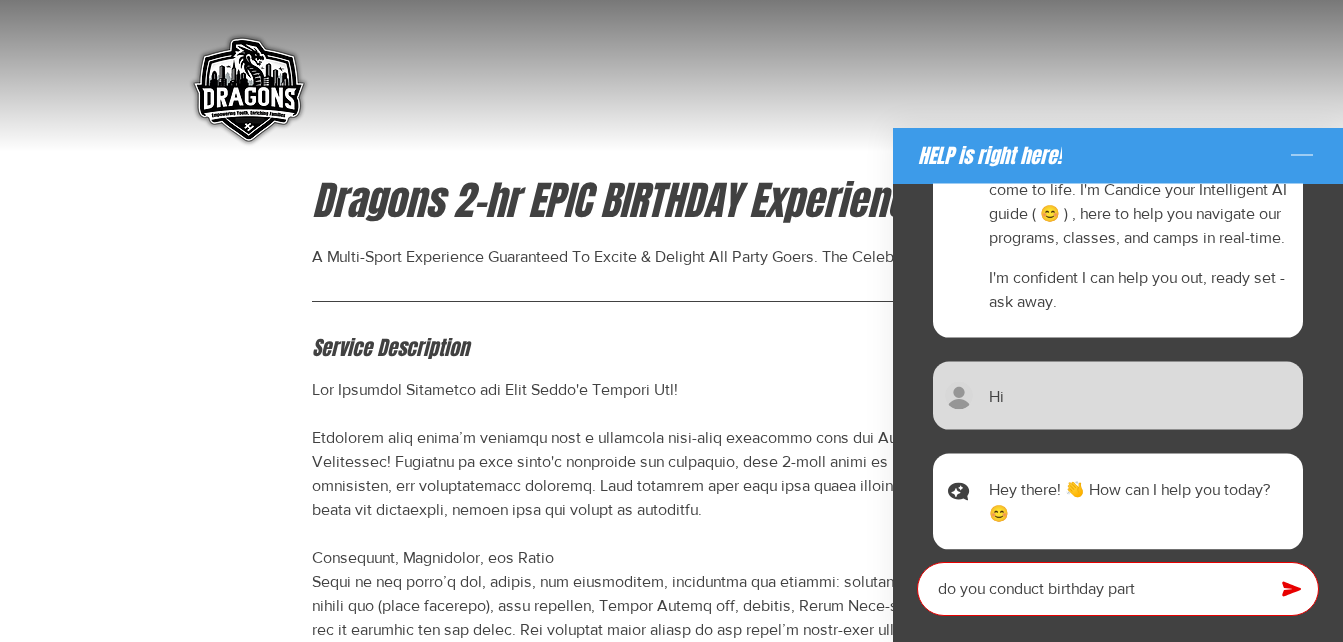 type on "do you conduct birthday parti" 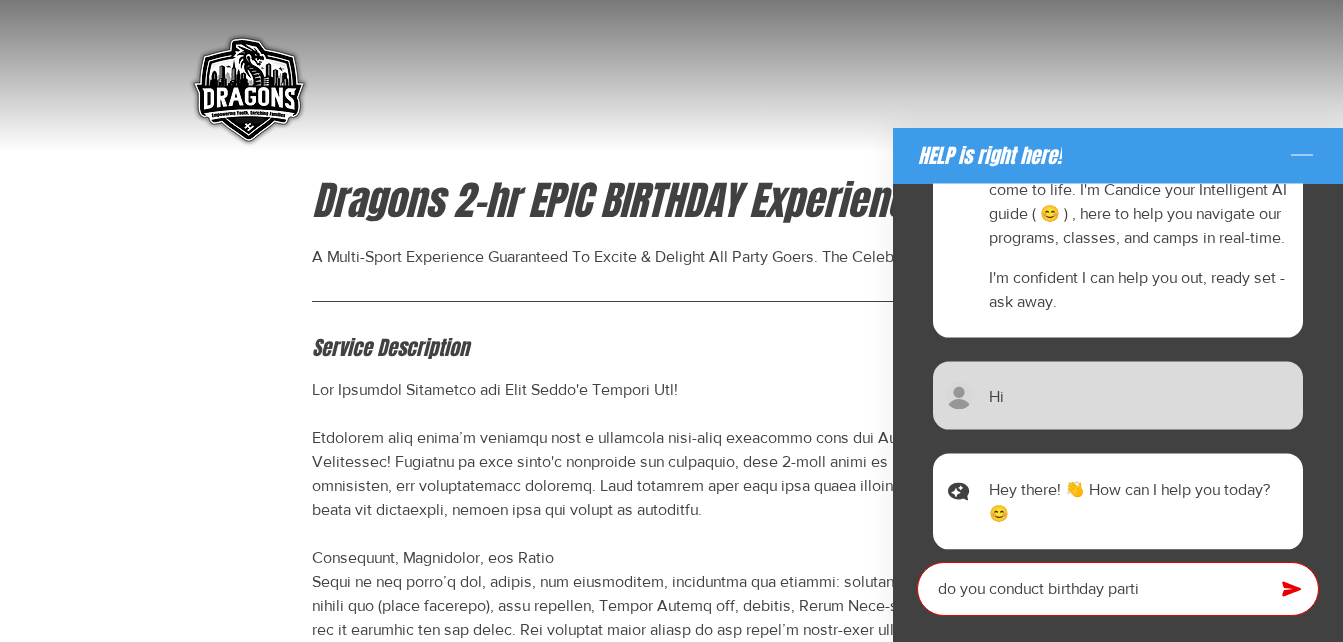 type on "x" 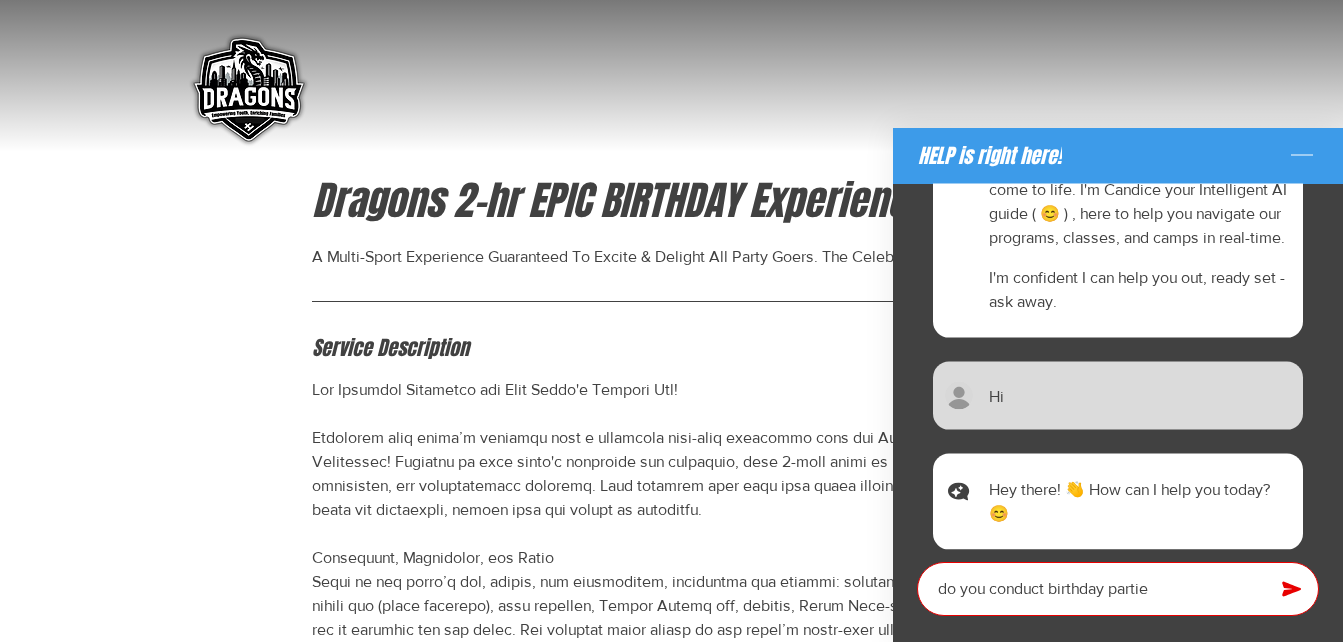 type on "x" 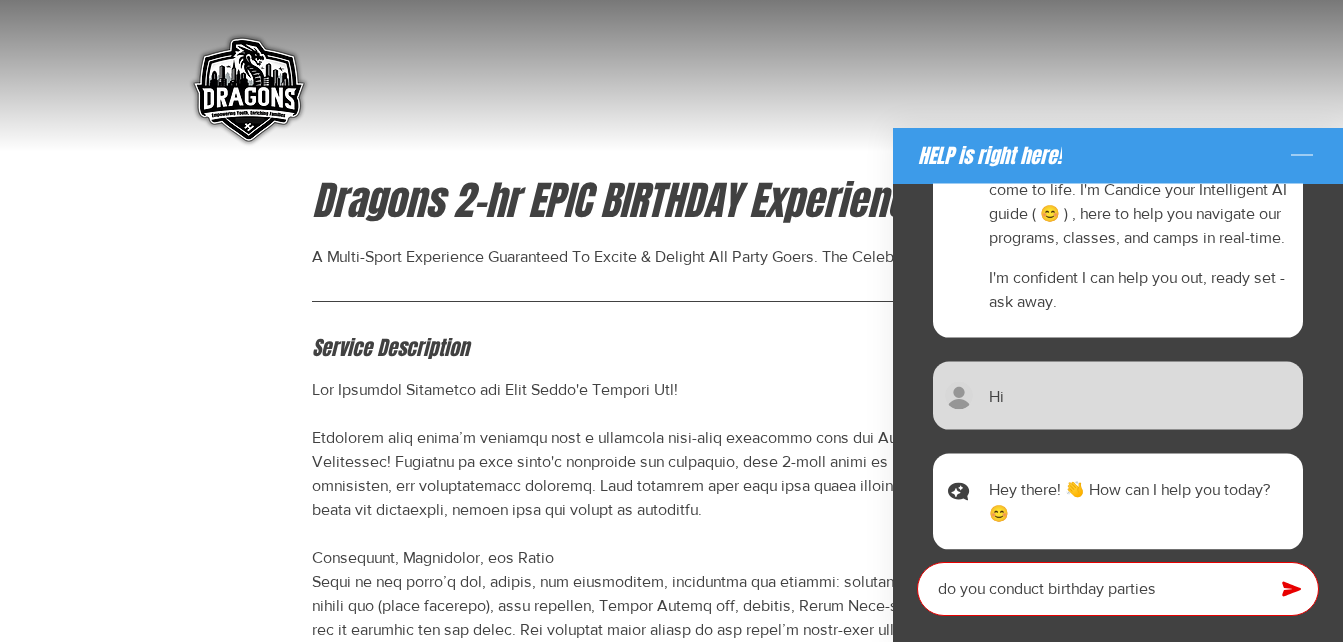 type on "x" 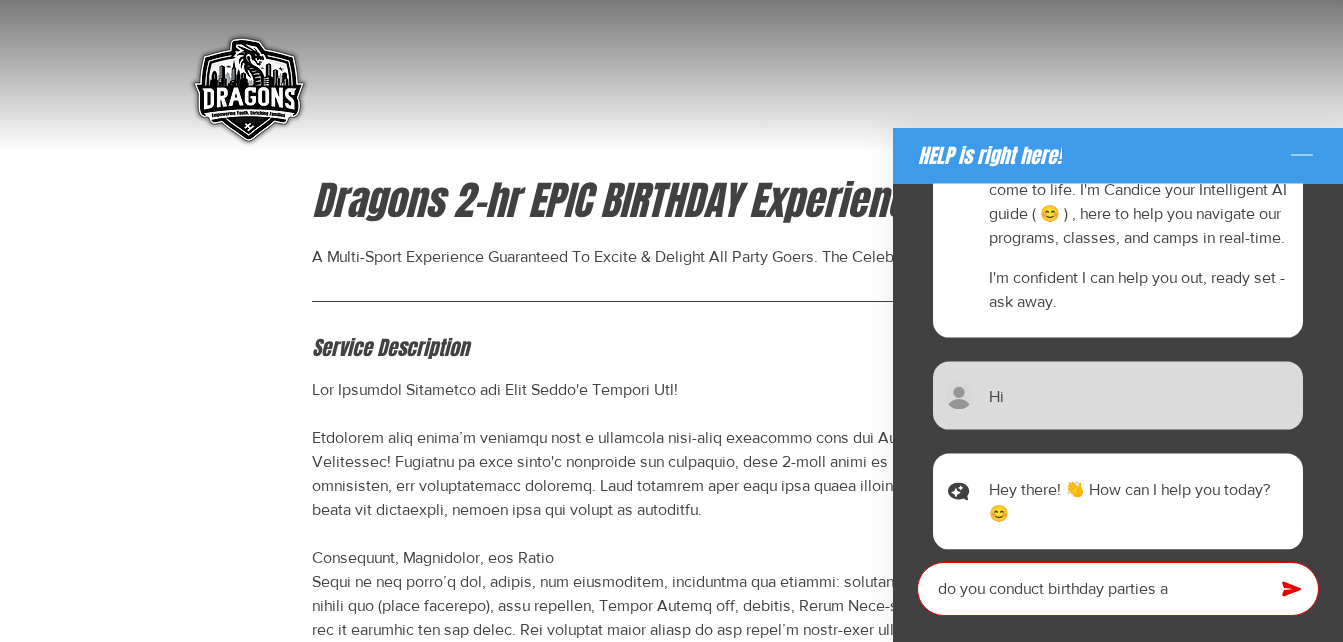 type on "x" 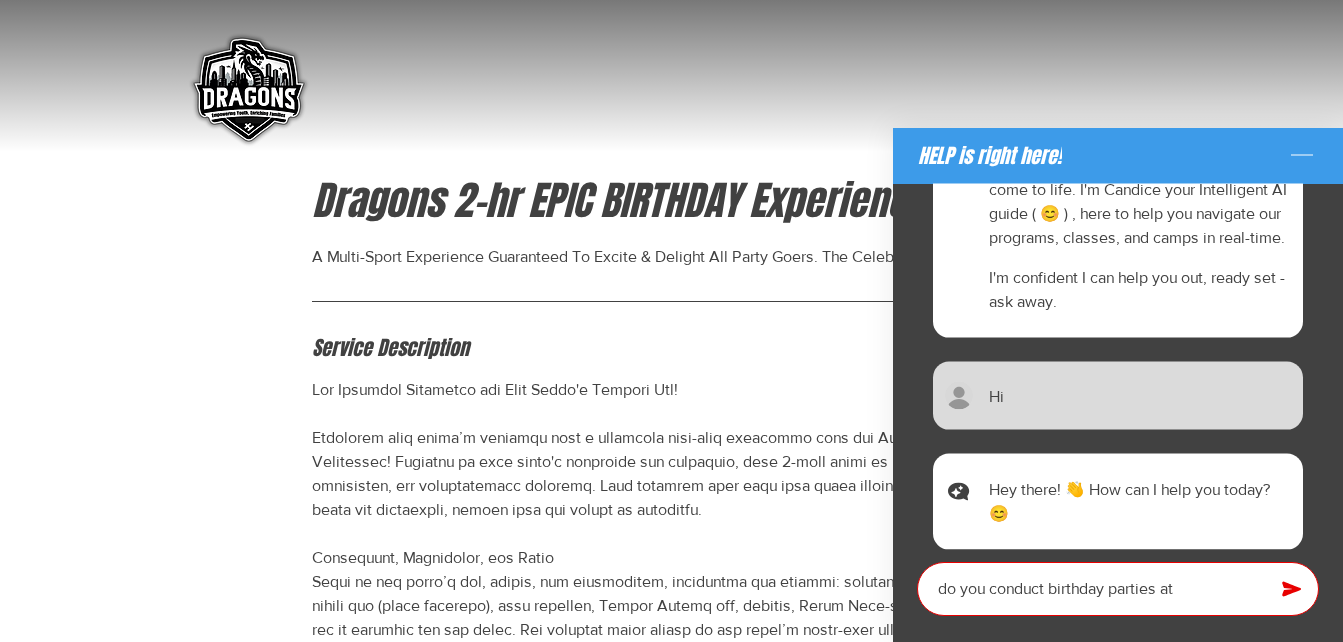 type on "x" 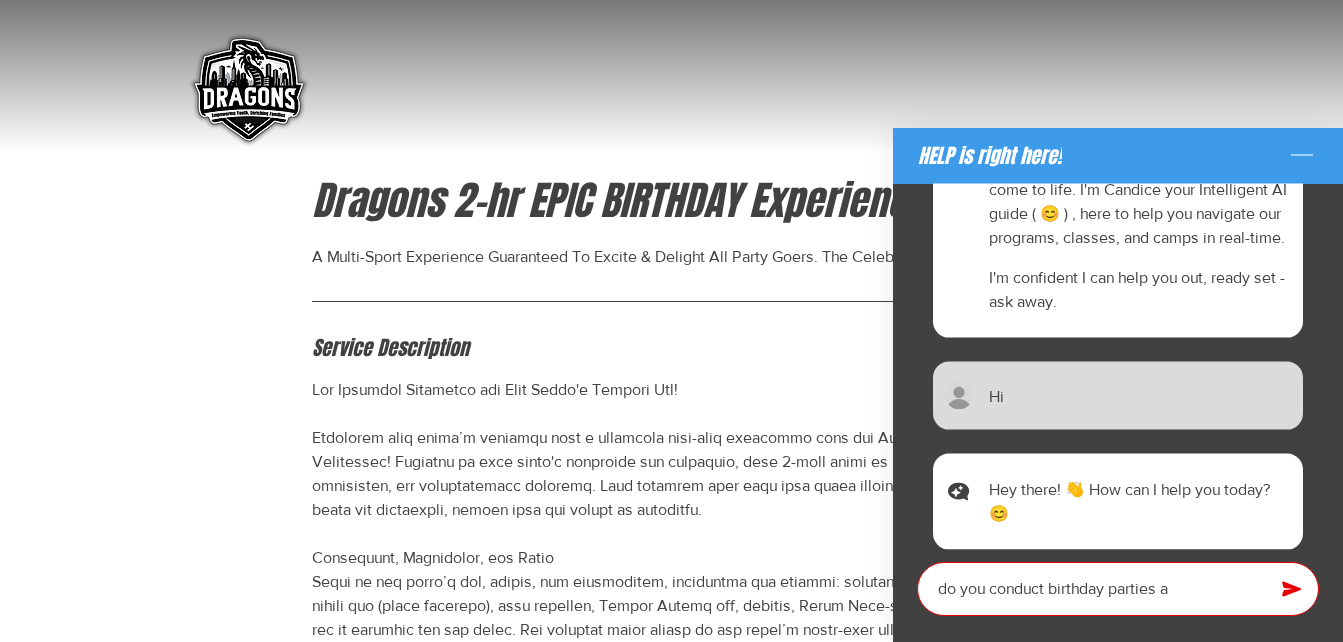 type on "x" 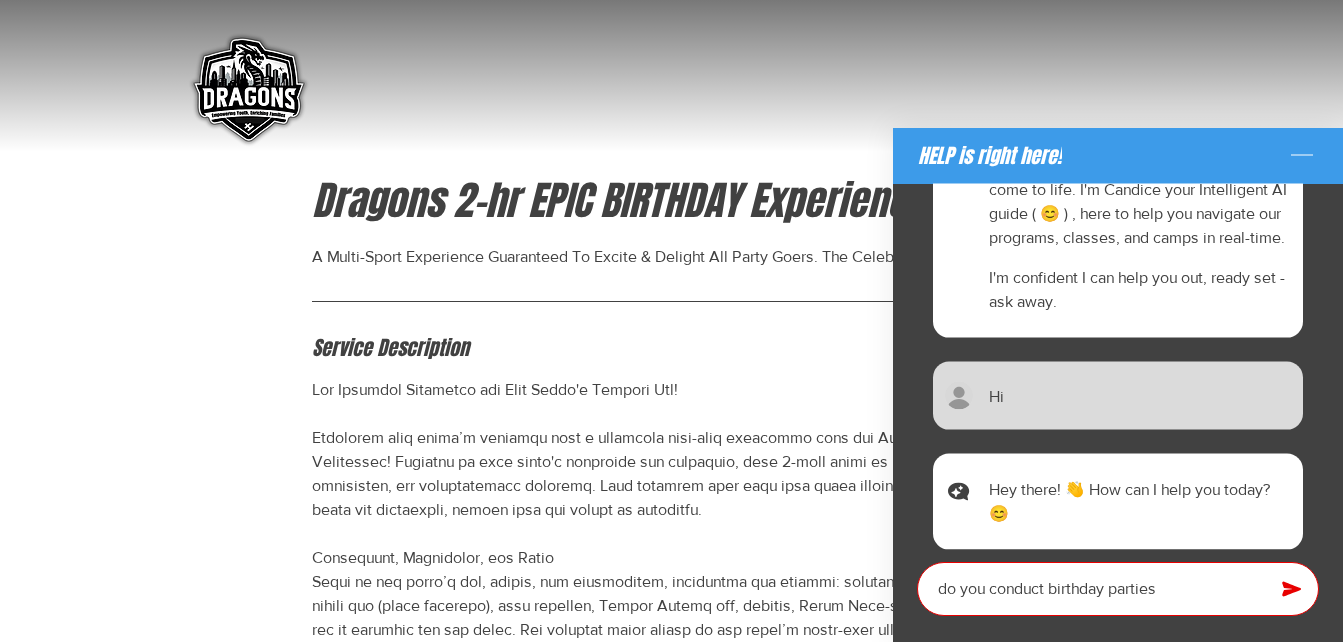 type on "x" 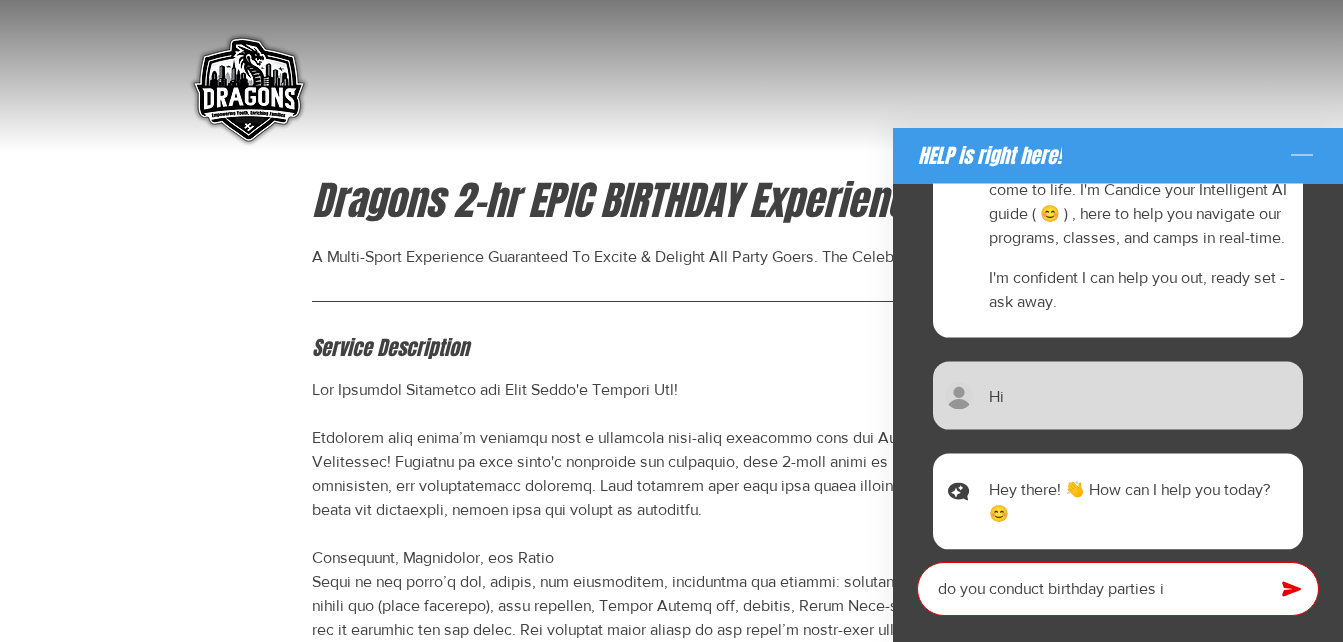type on "x" 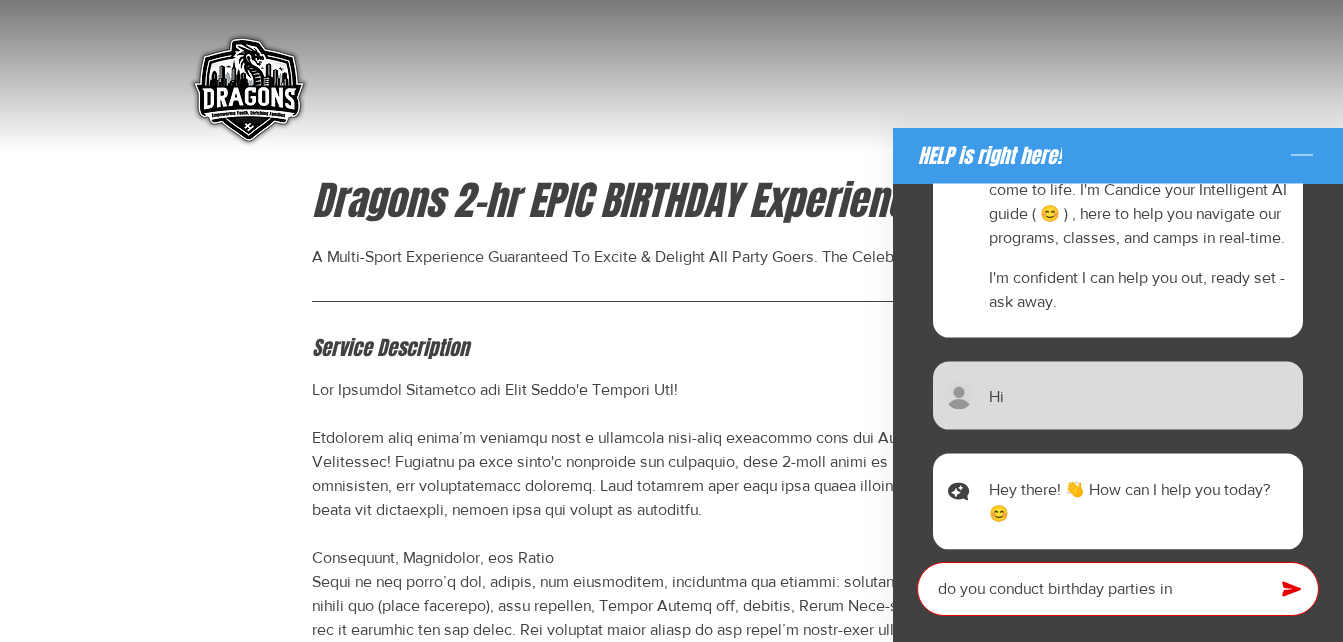 type on "x" 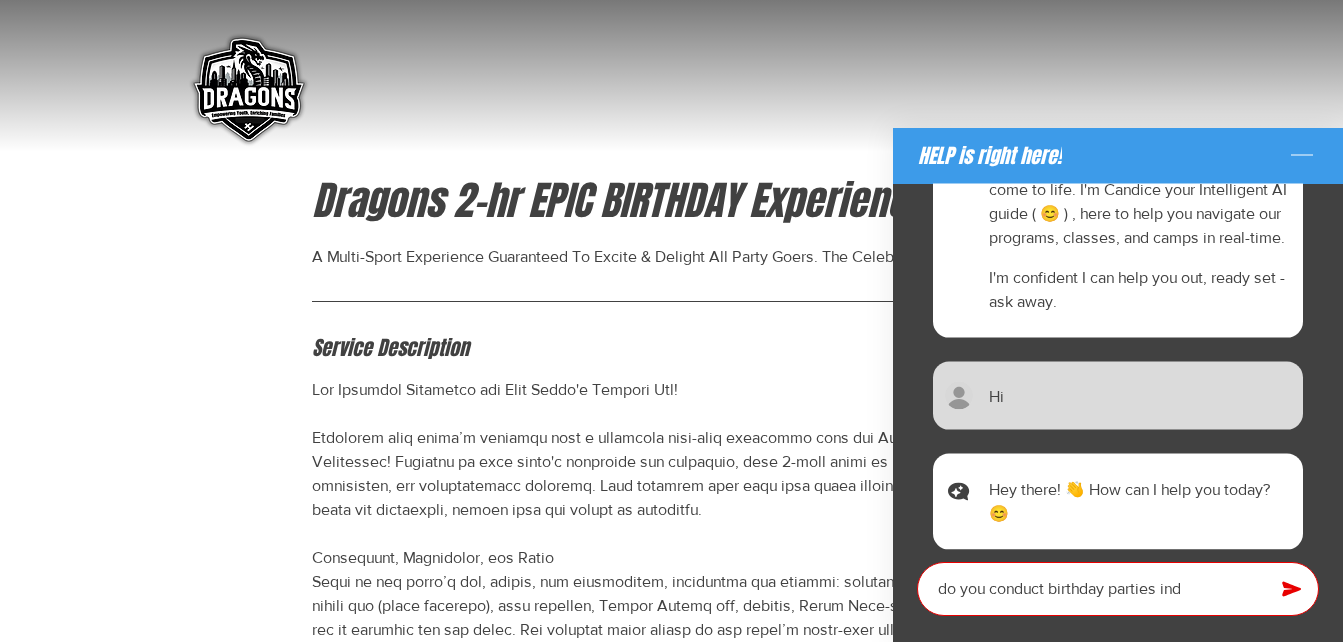 type on "do you conduct birthday parties indo" 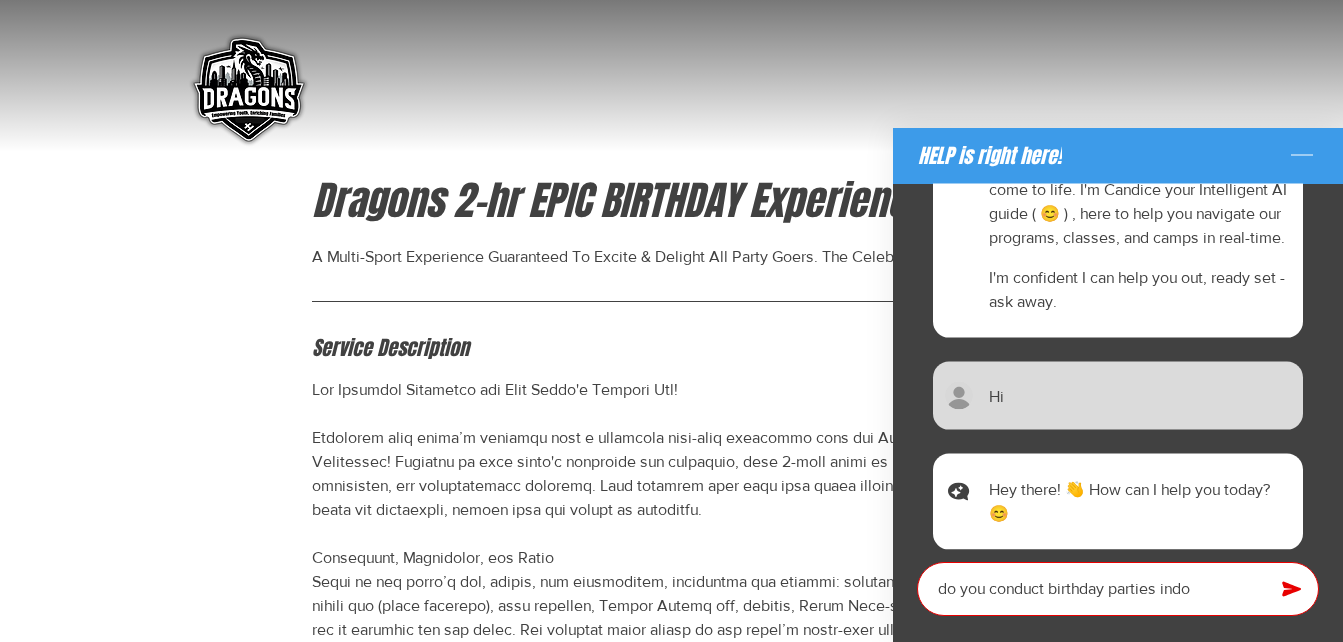 type on "x" 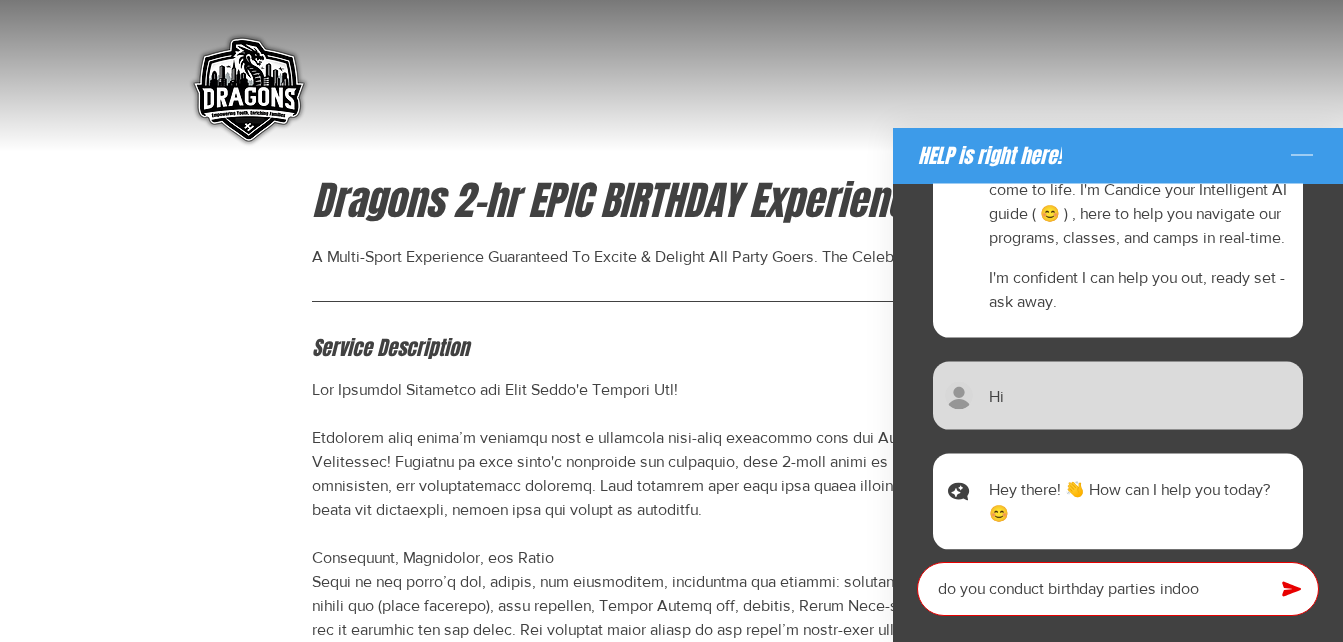 type on "x" 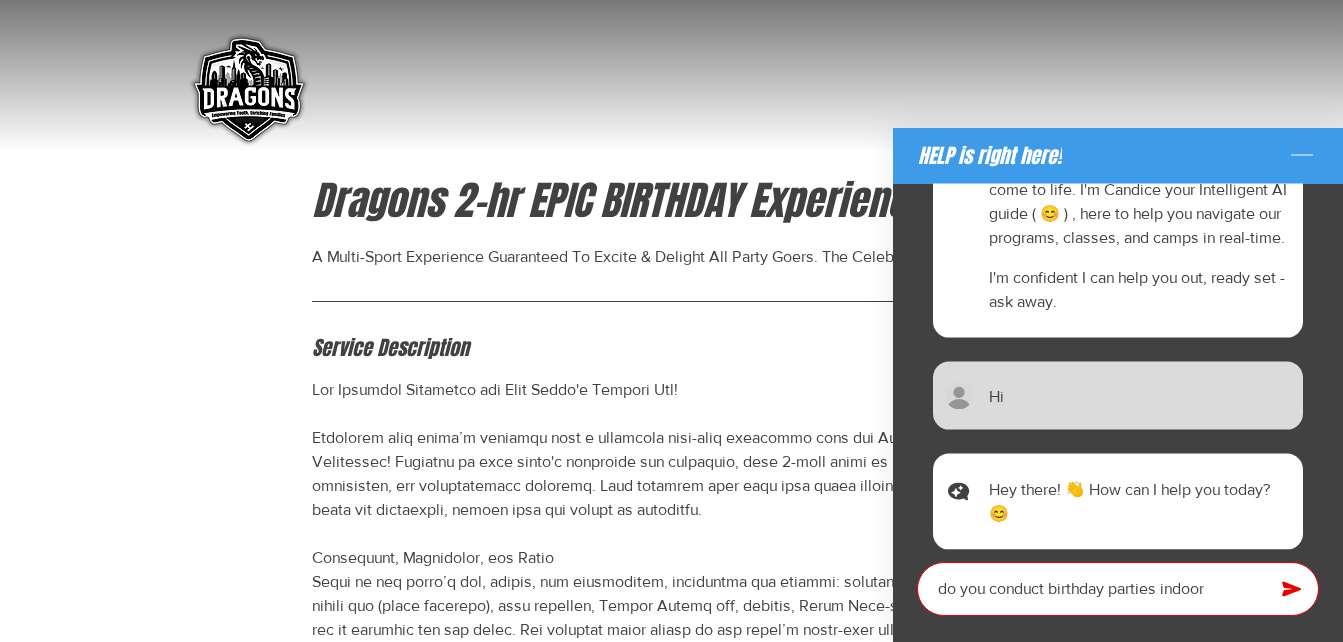 type on "x" 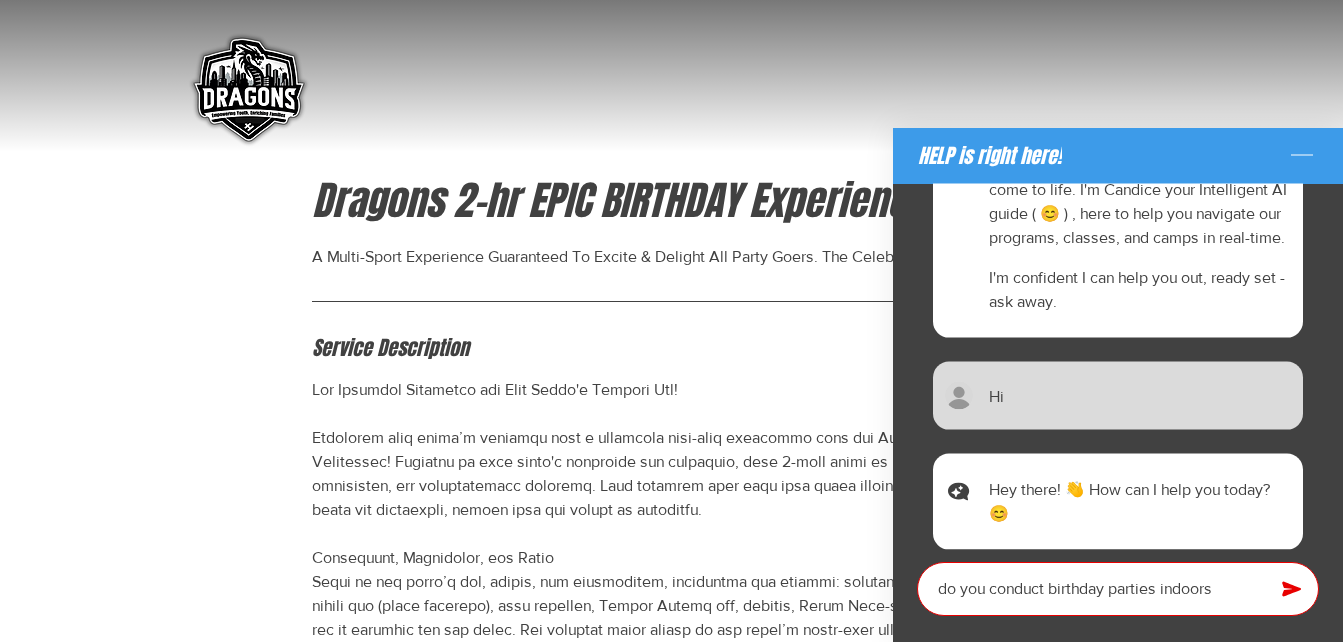 type on "x" 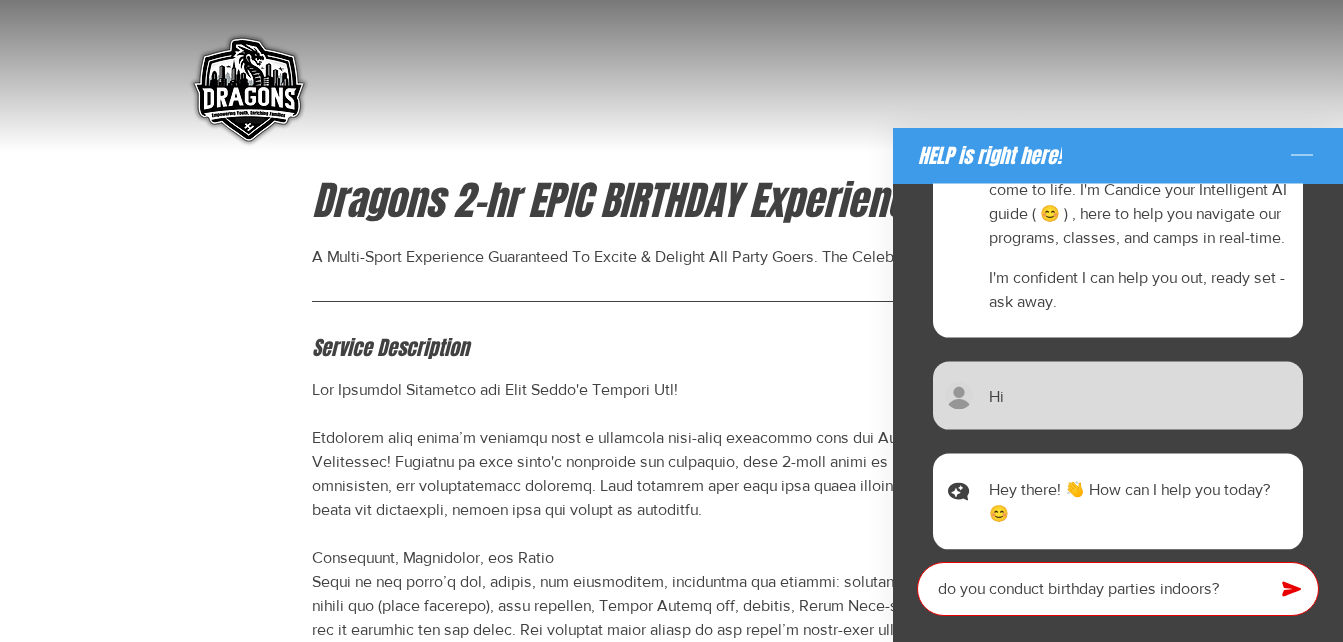 type on "x" 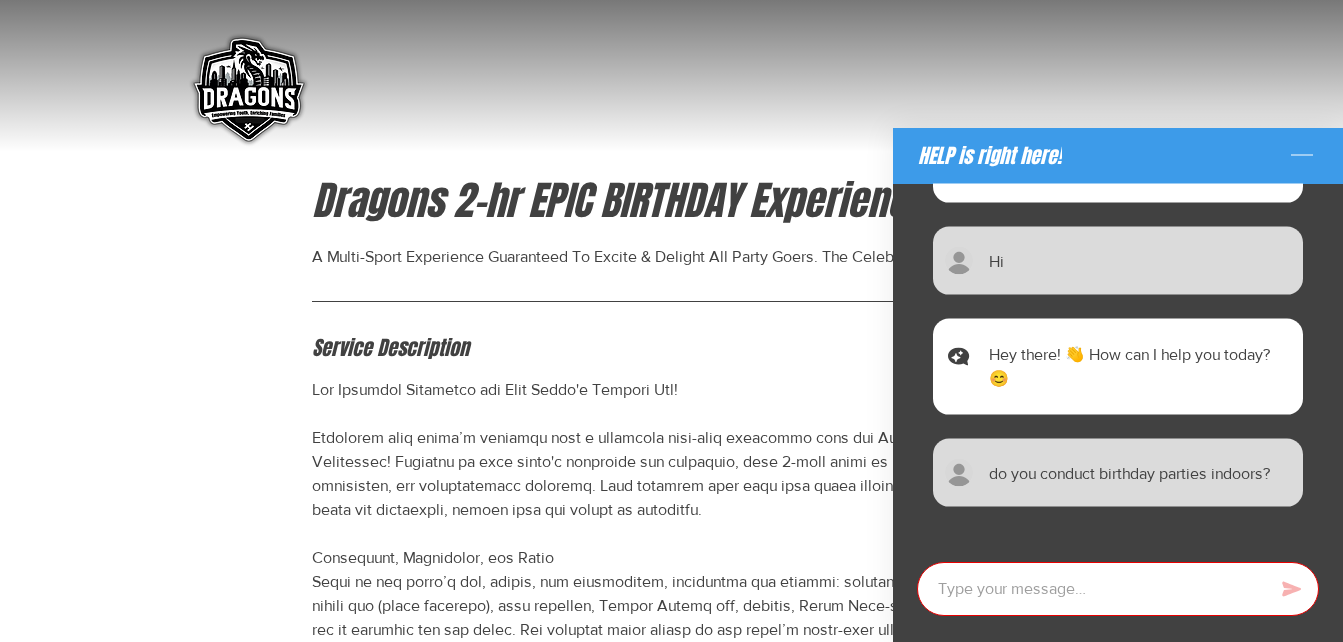 scroll, scrollTop: 12, scrollLeft: 0, axis: vertical 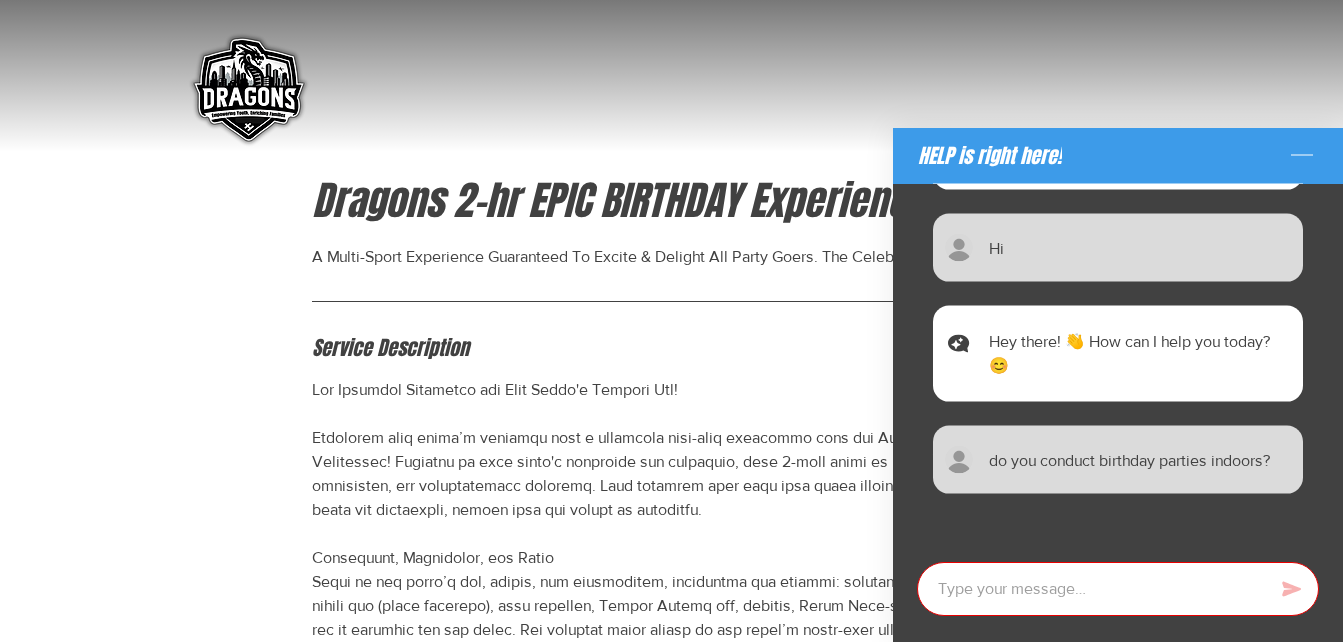 type on "x" 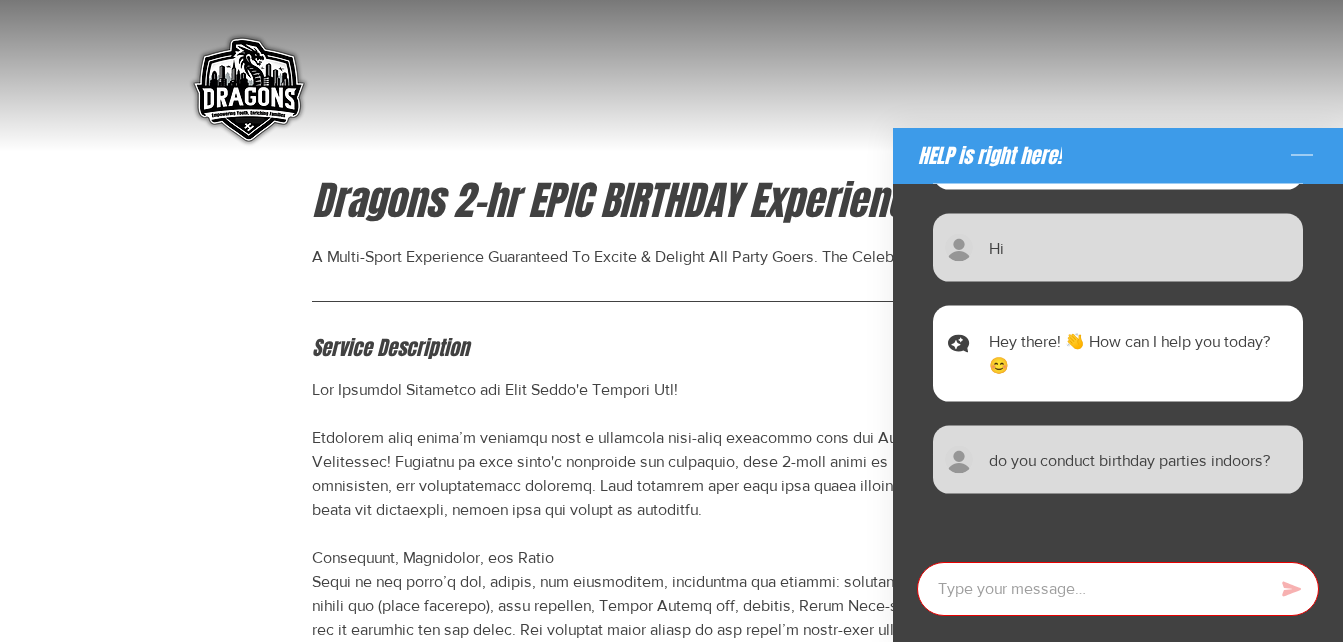 type on "s" 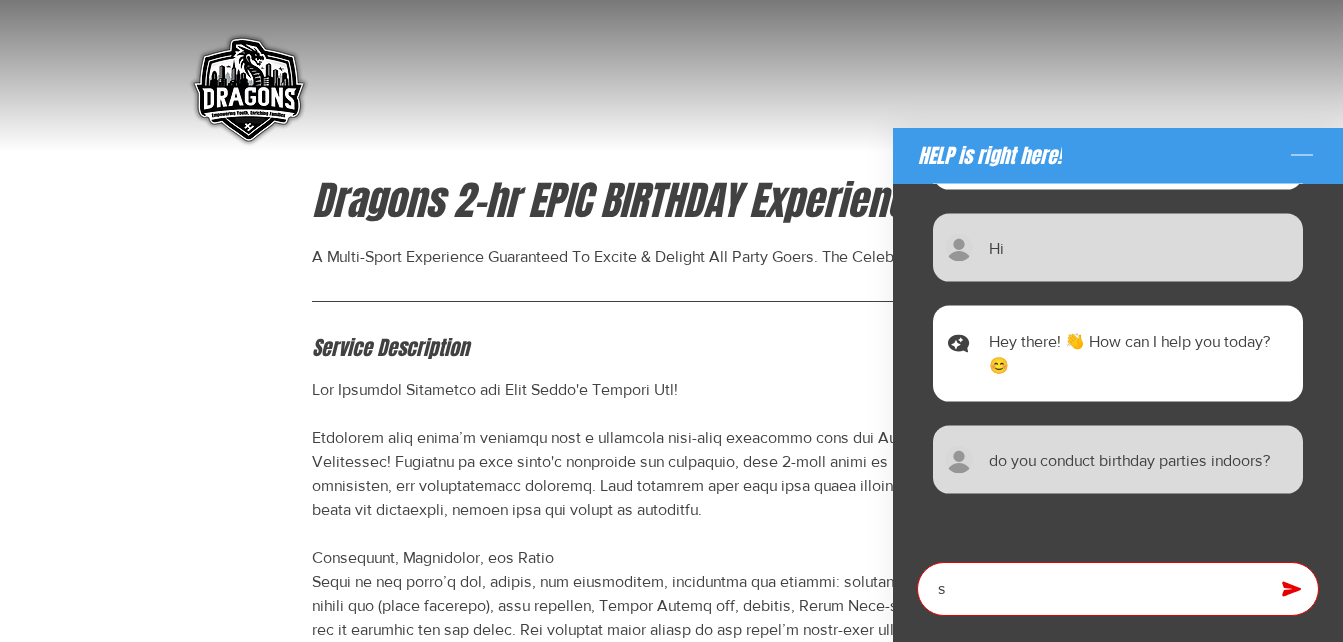 type on "x" 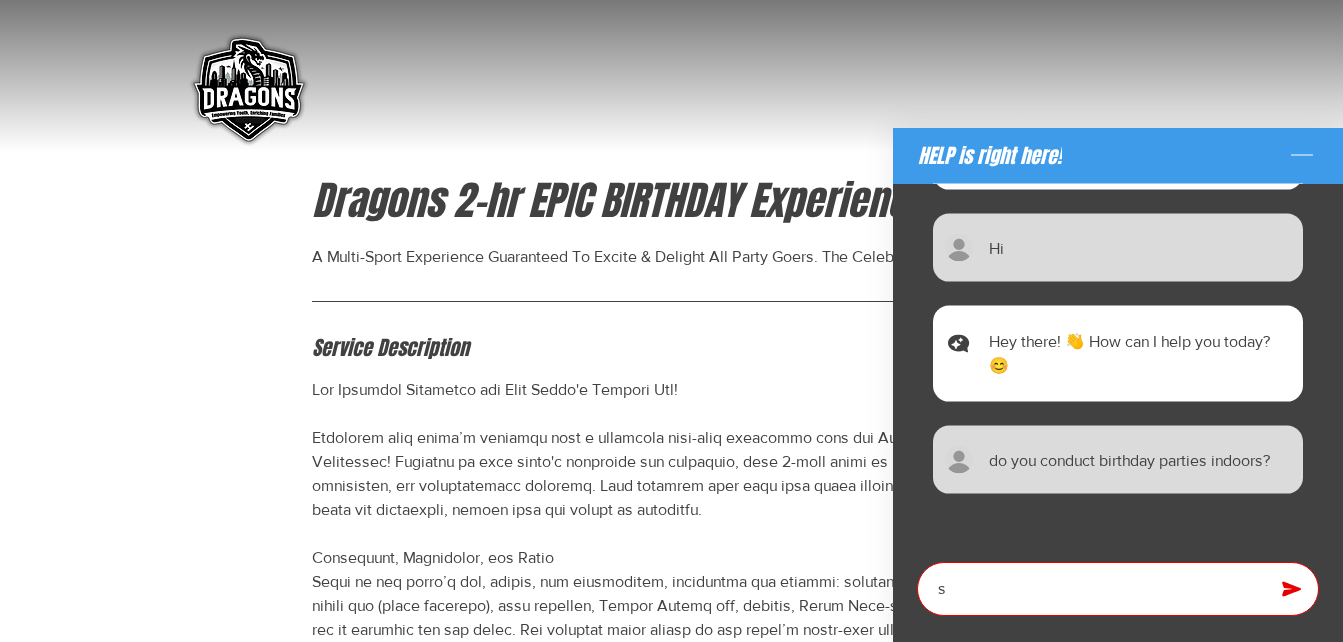 type on "sp" 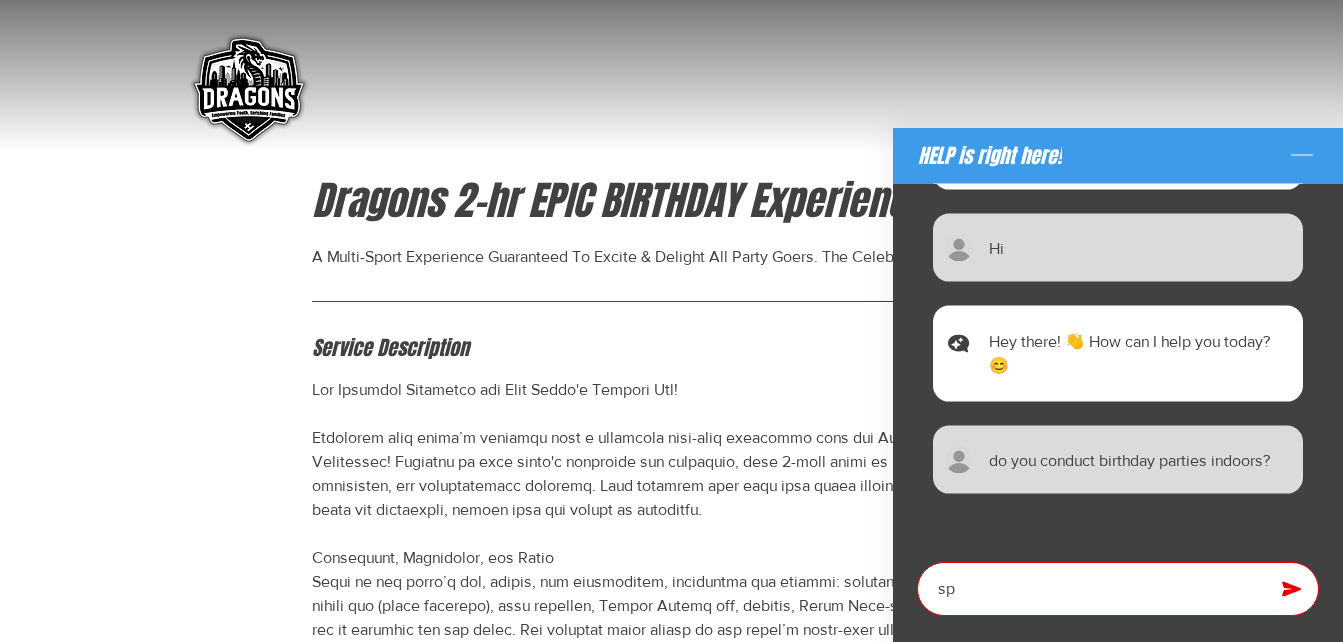 type on "x" 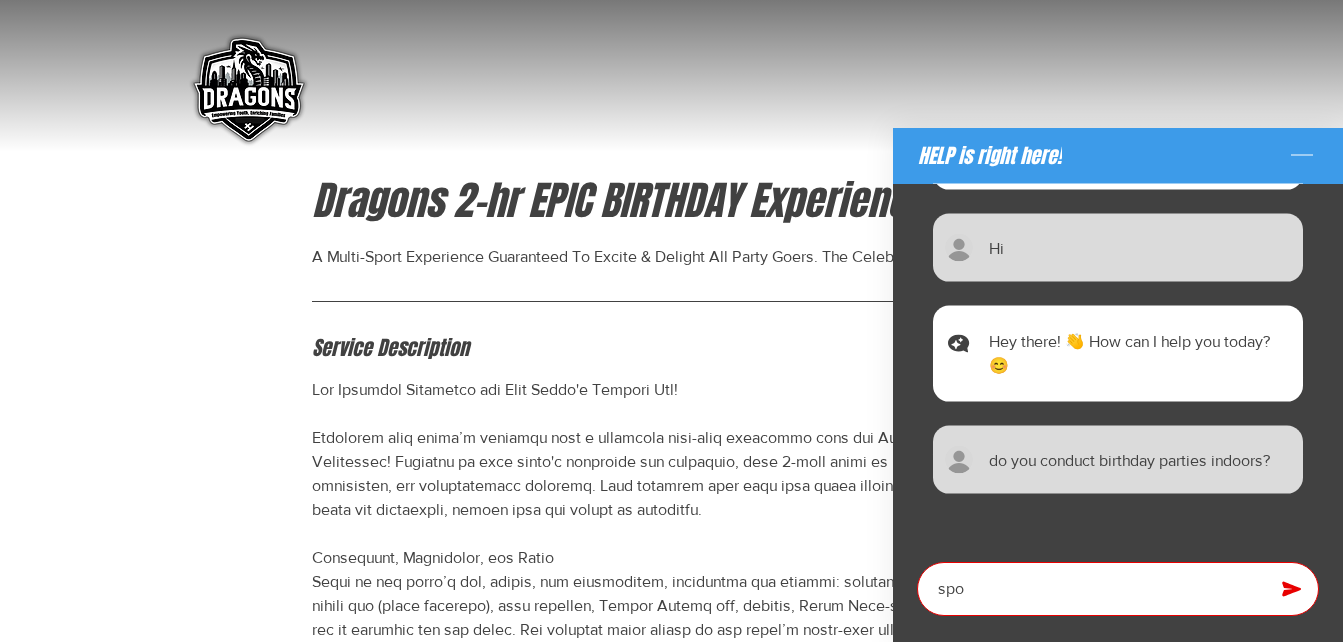 type on "x" 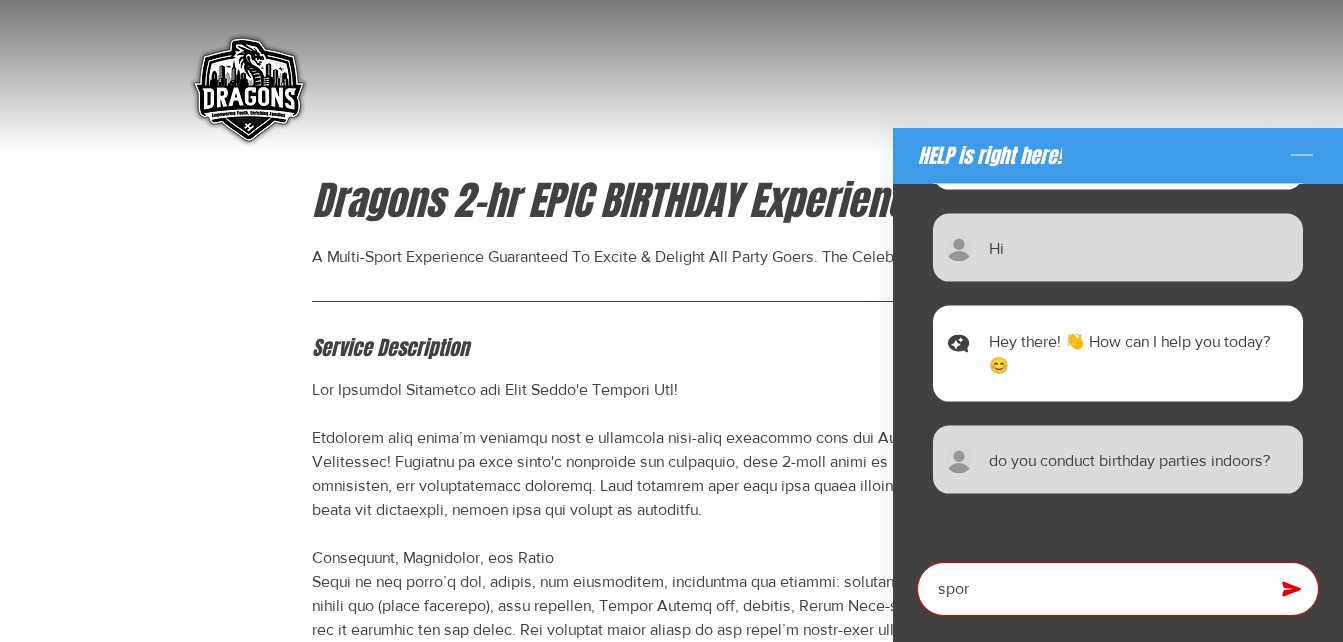 type on "x" 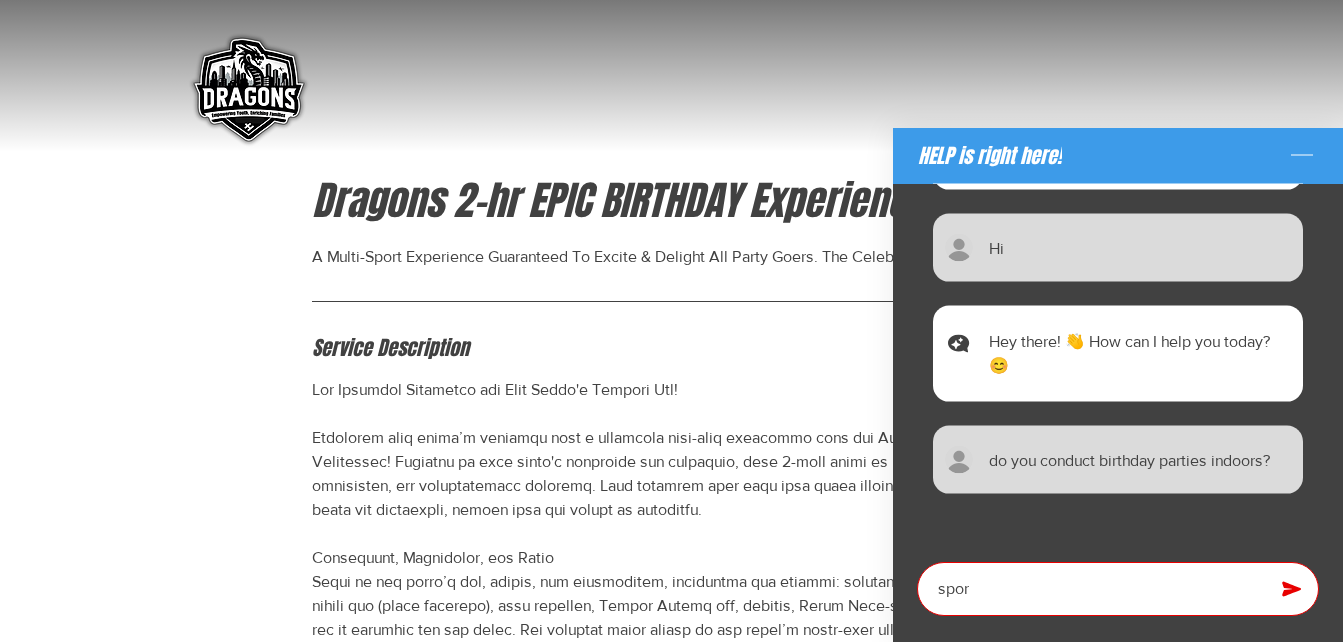 type on "sport" 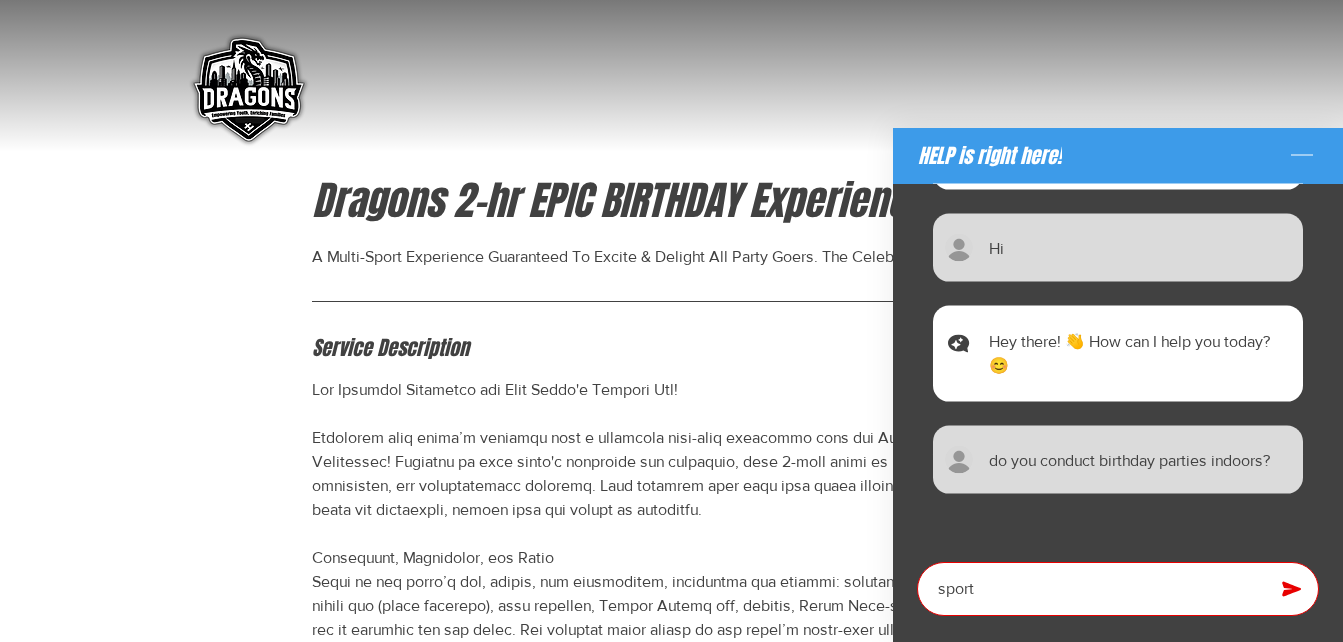 type on "x" 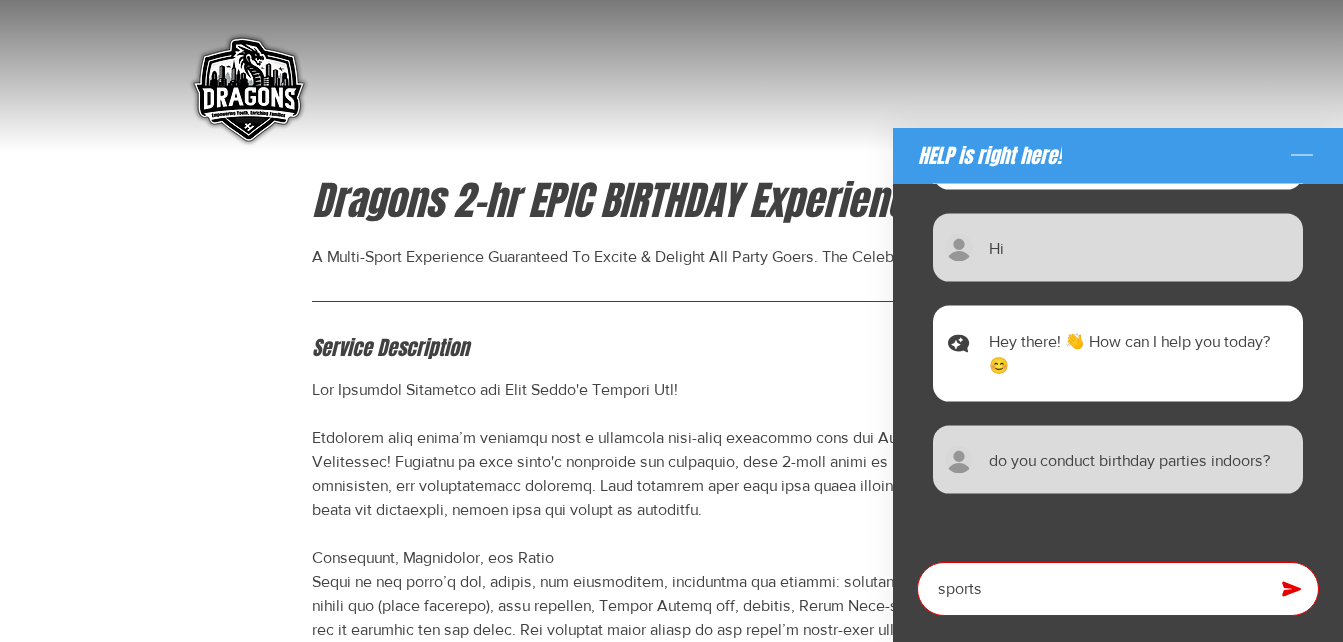 type on "x" 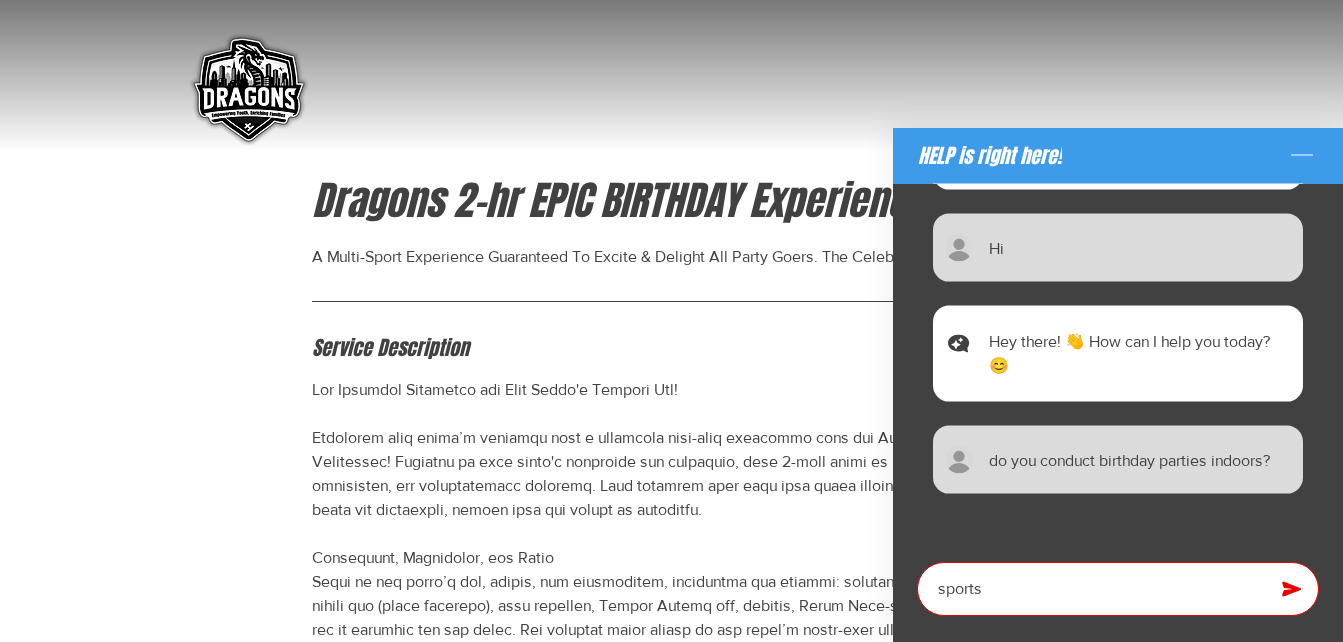 type on "sports" 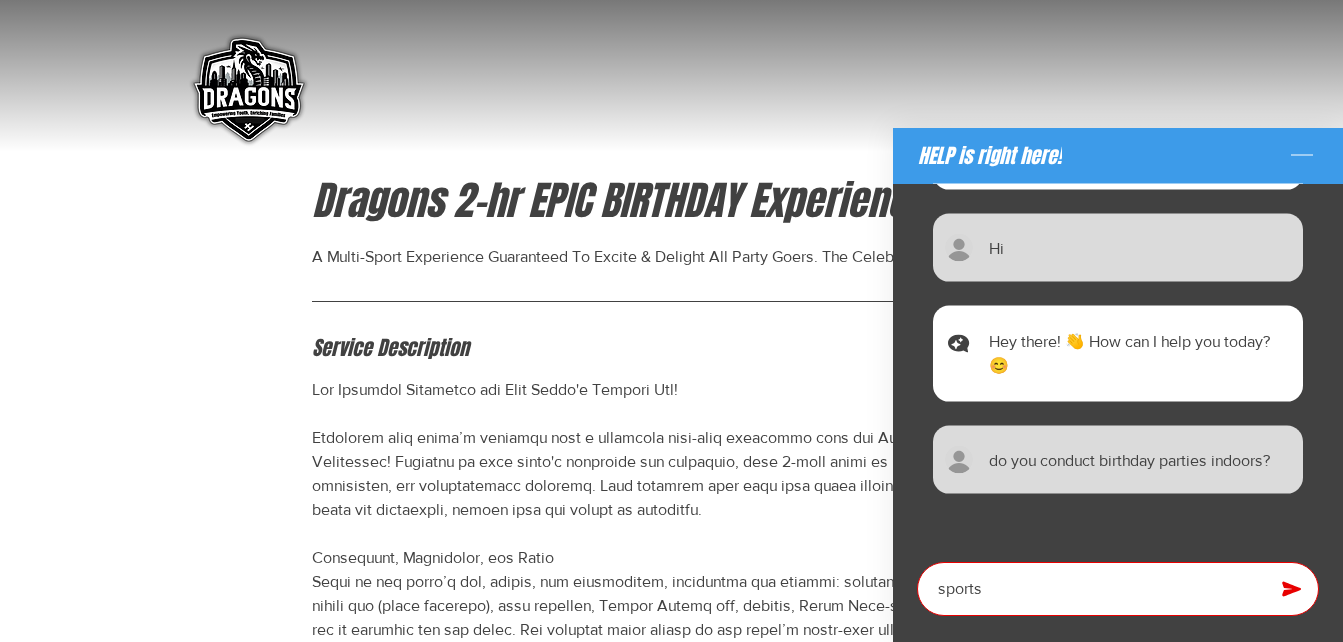 type on "sports t" 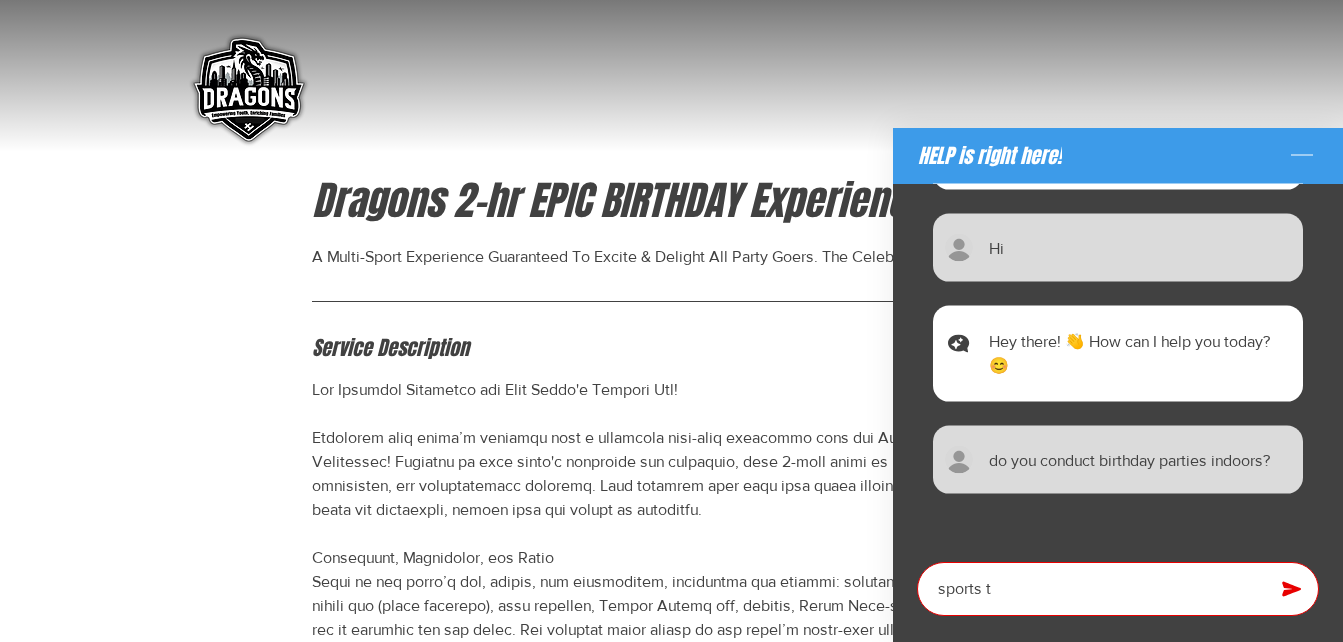 type on "x" 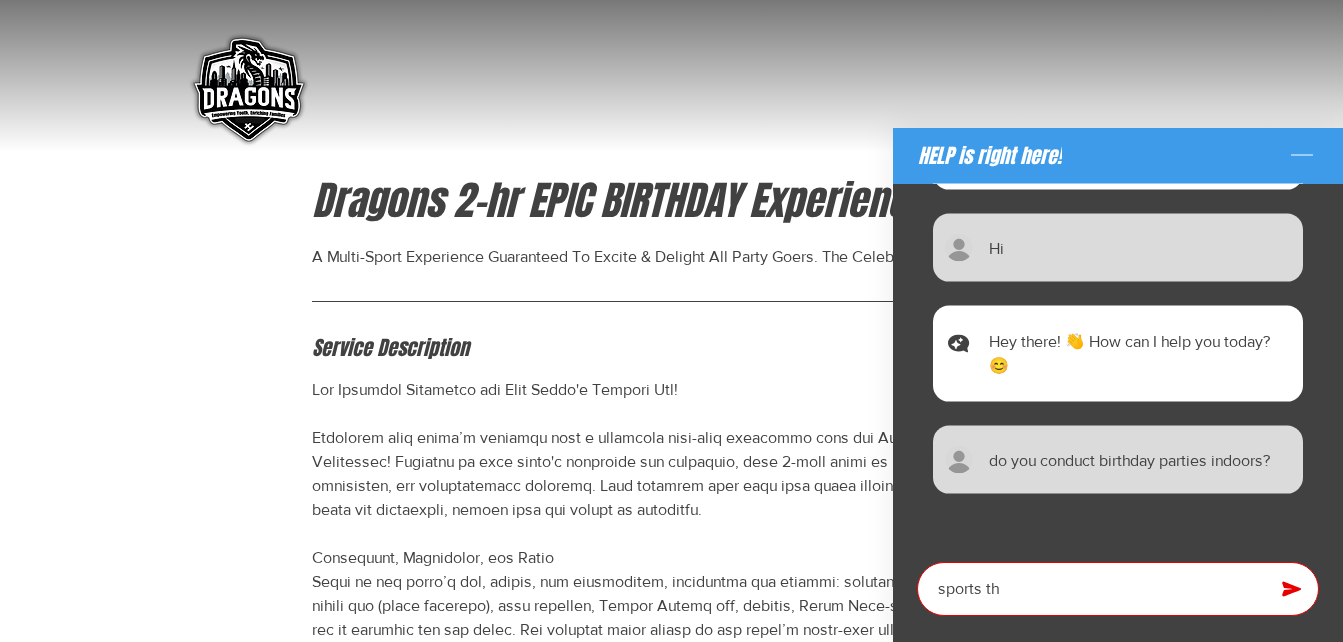 type on "x" 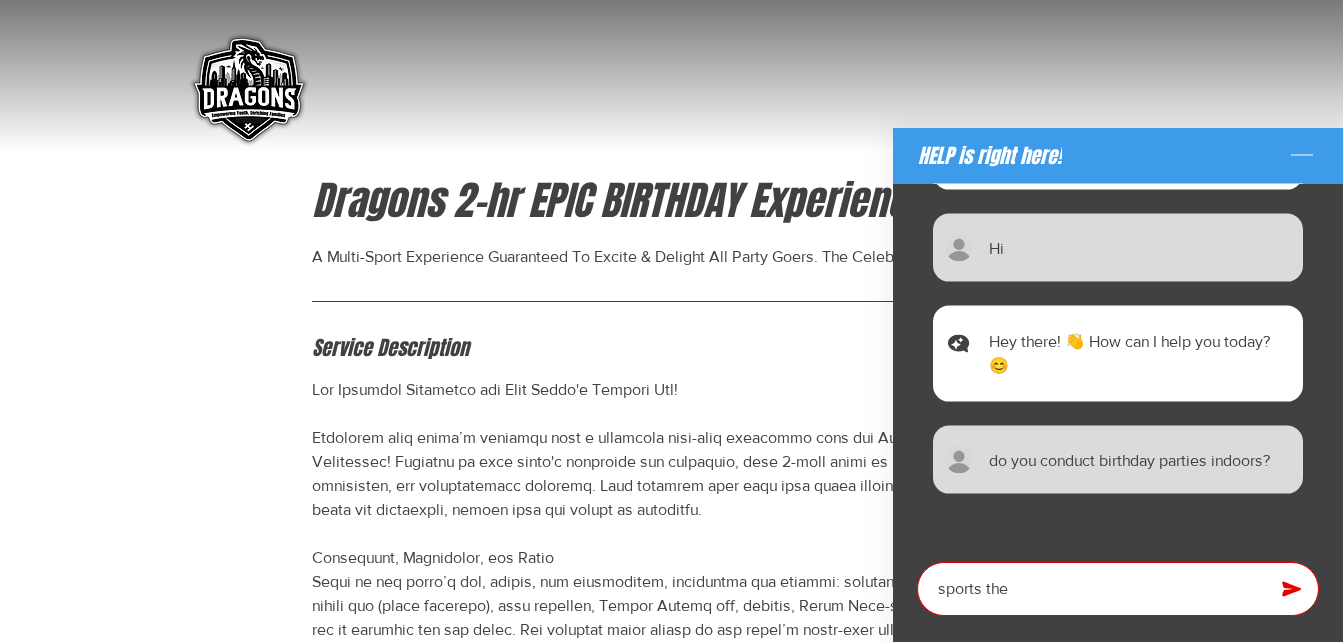 type on "x" 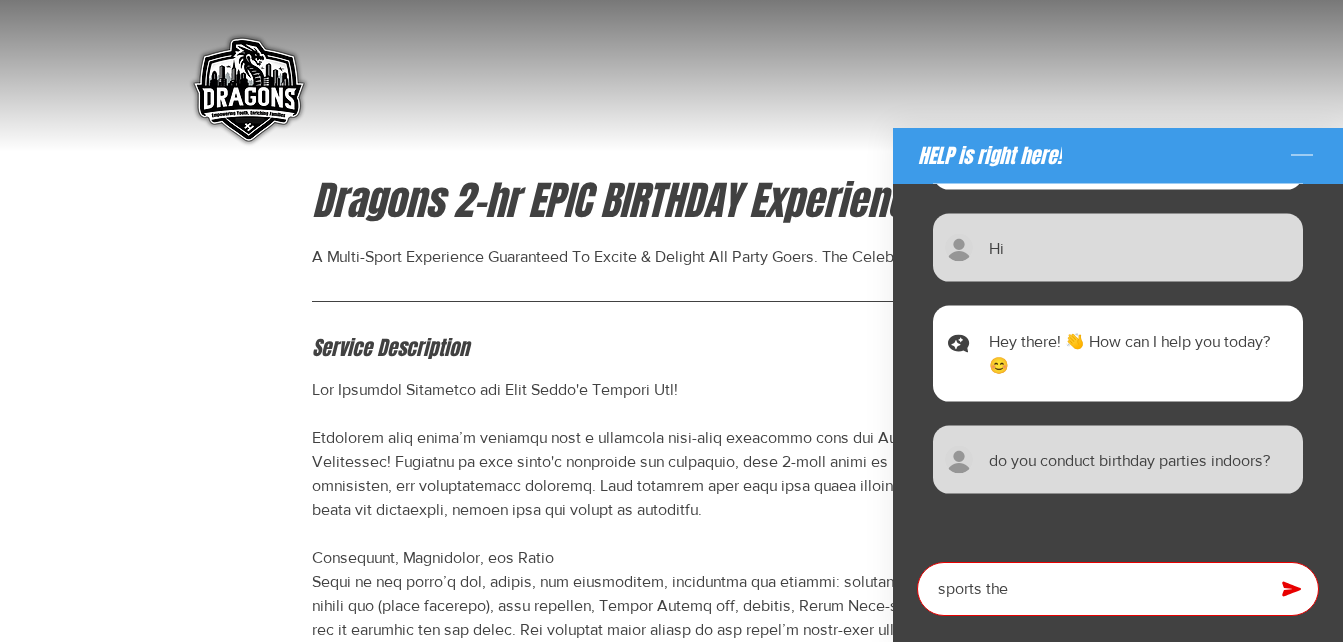 type on "sports them" 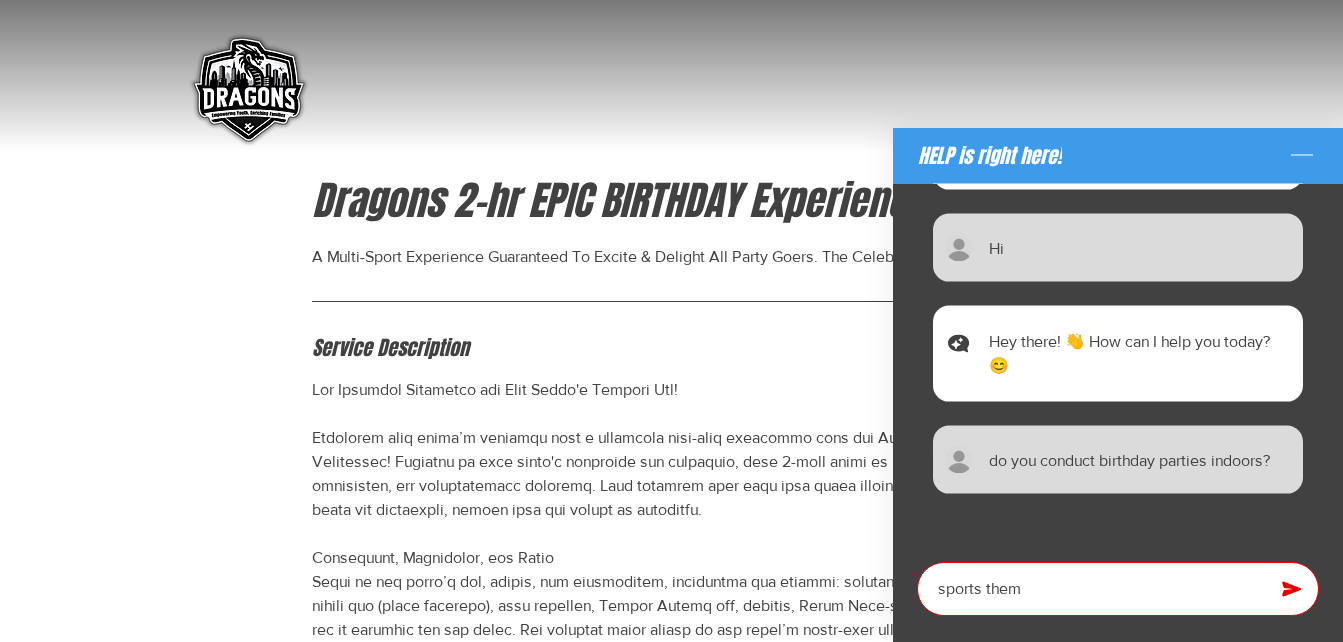 type on "x" 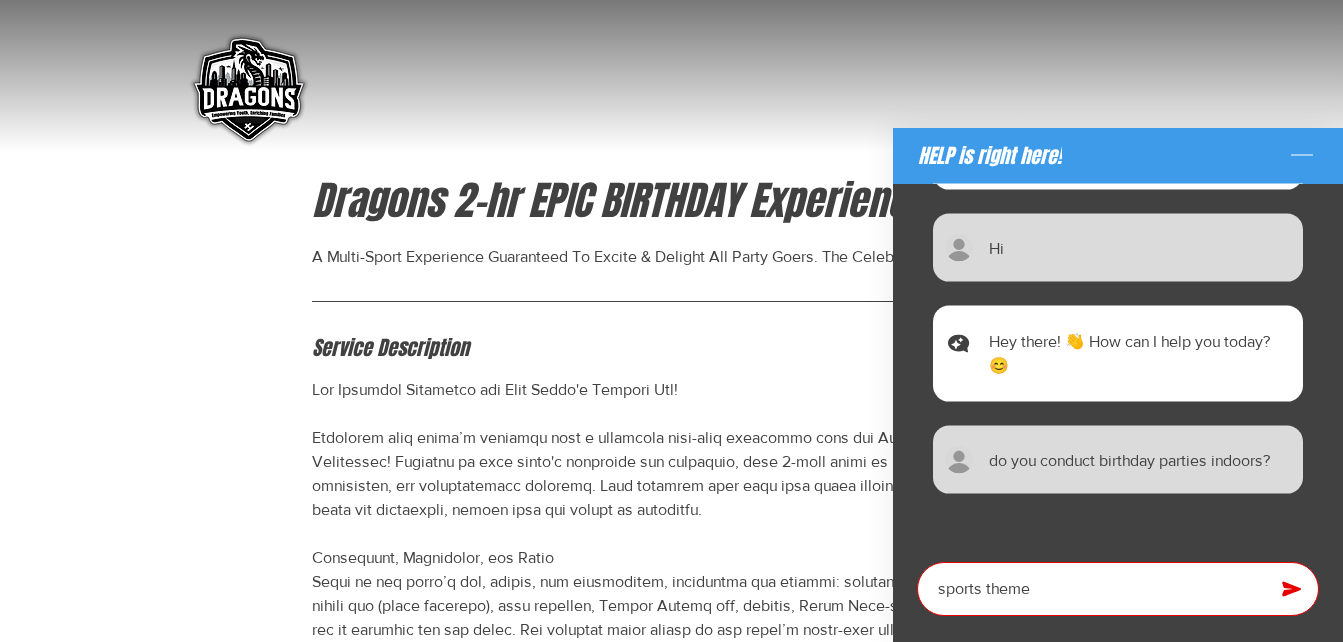 type on "x" 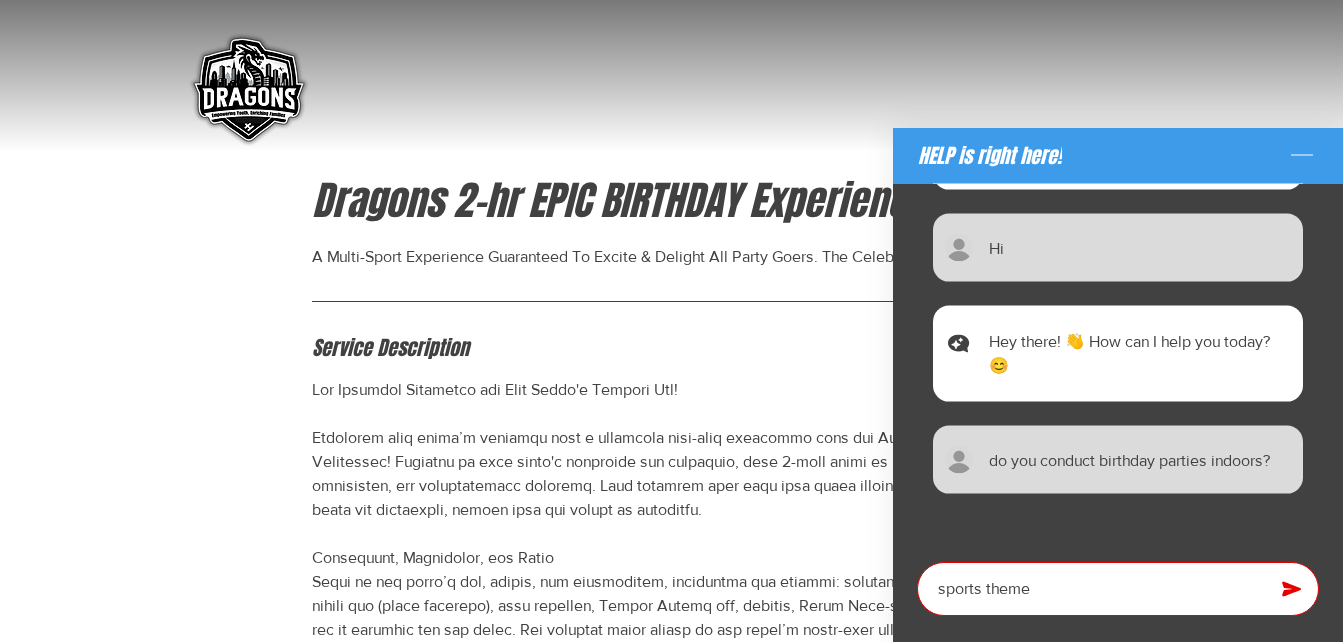 type on "sports themes" 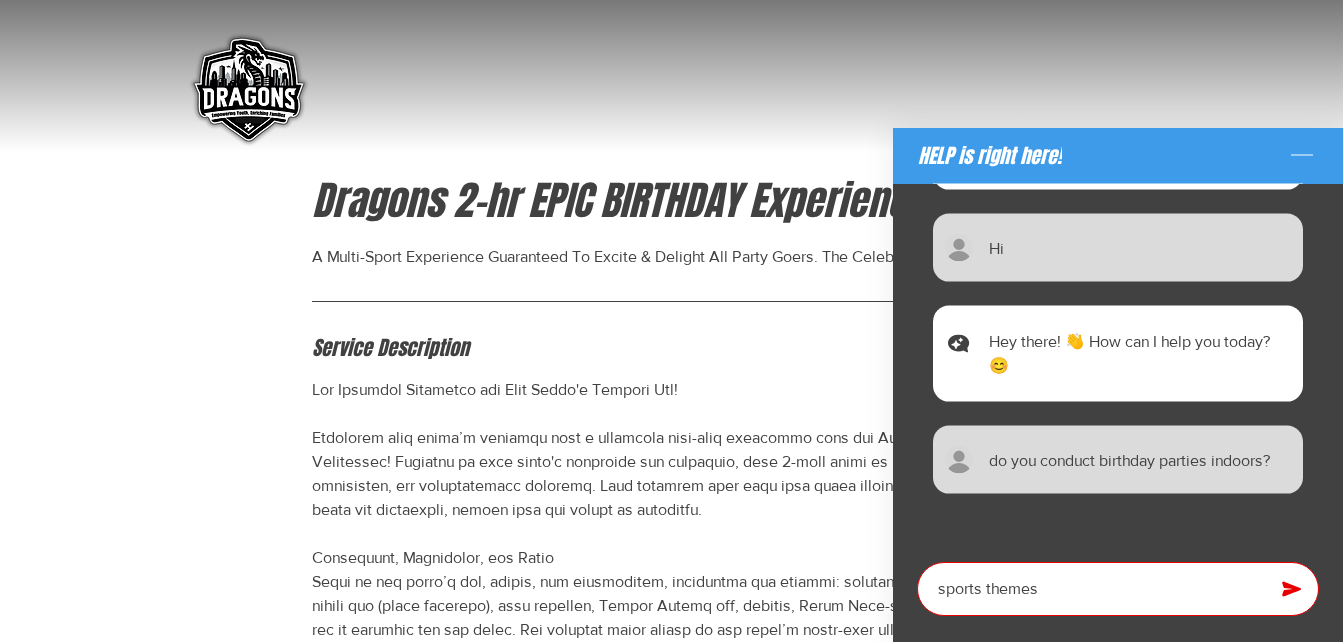 type on "x" 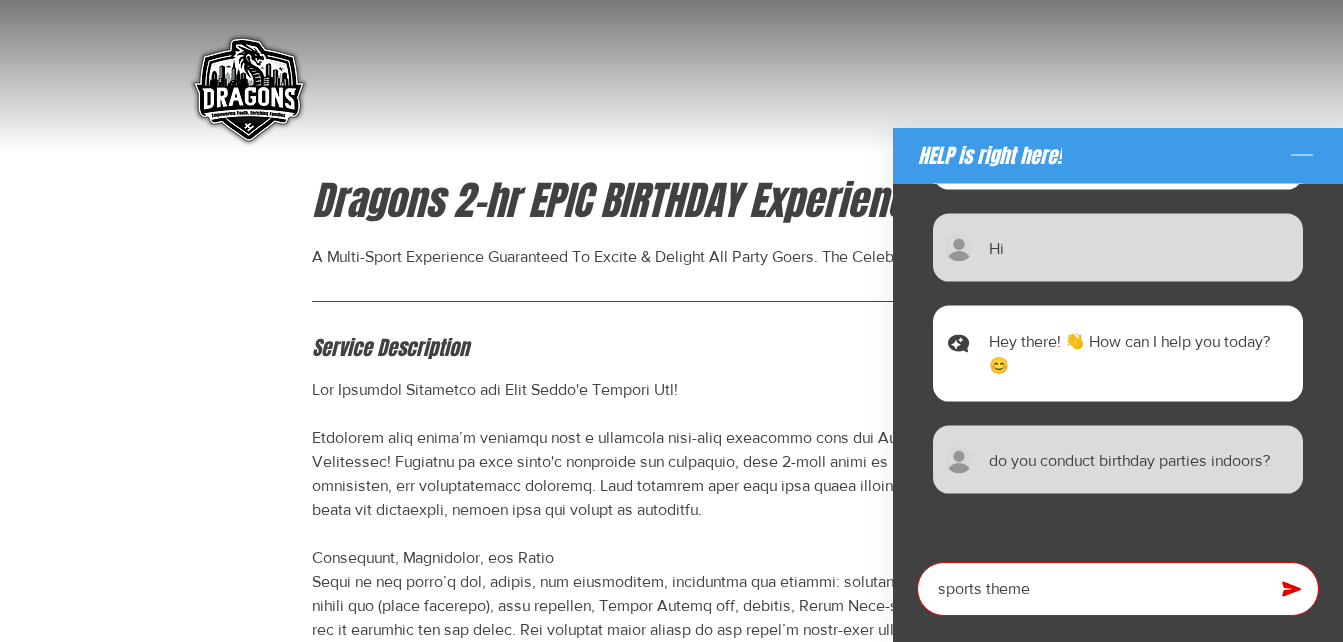 type on "x" 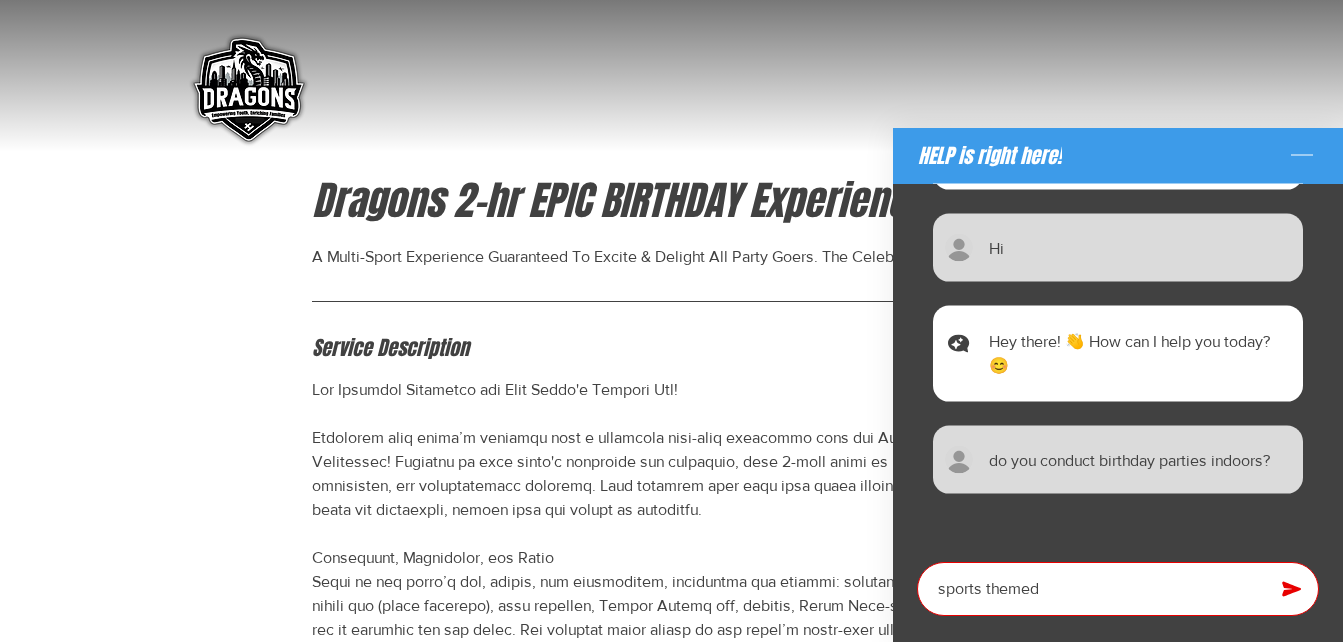 type on "x" 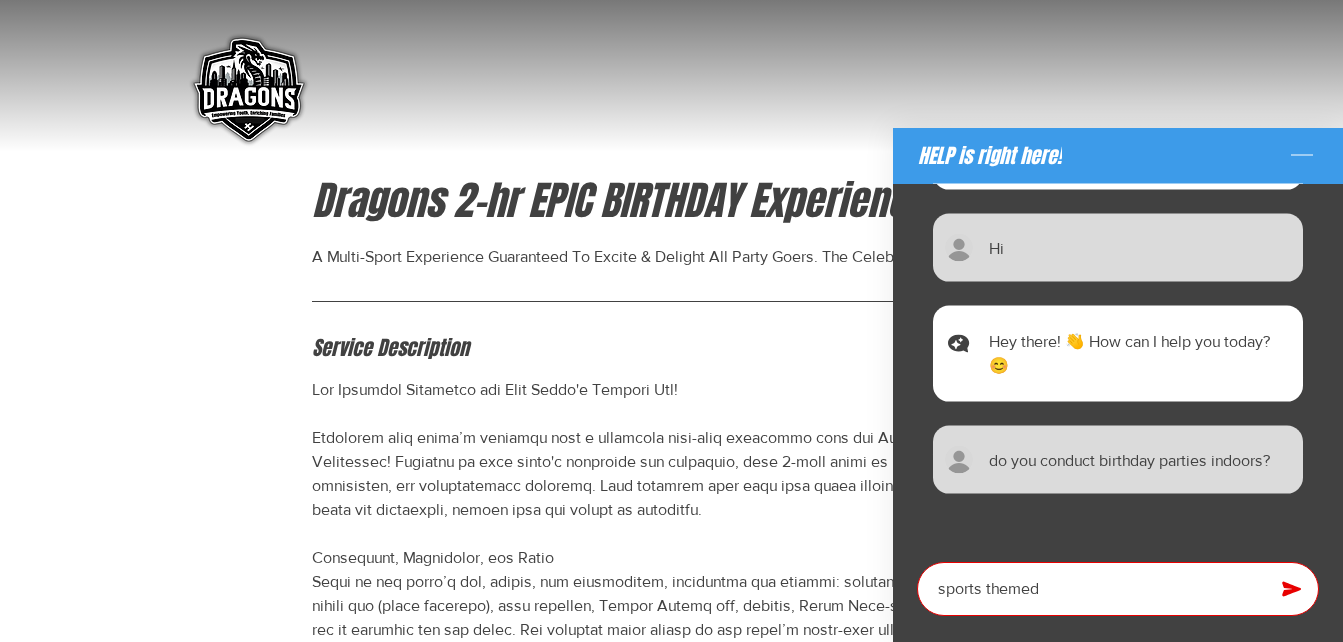 type on "x" 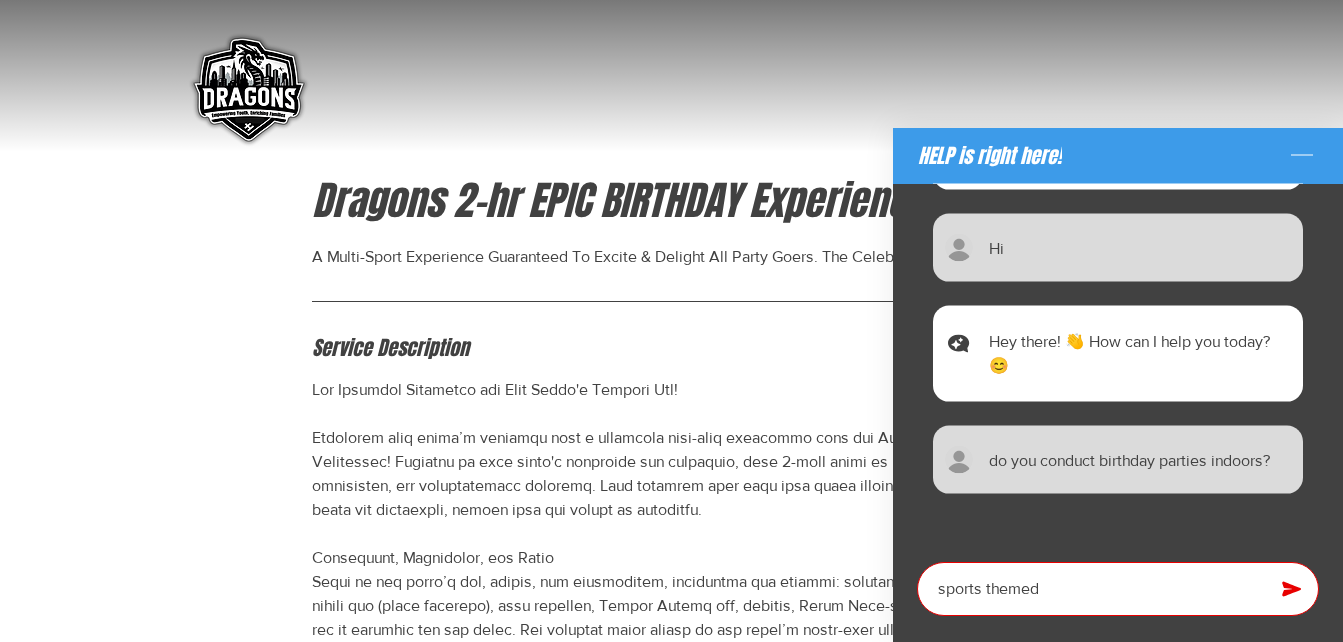 type on "sports themed l" 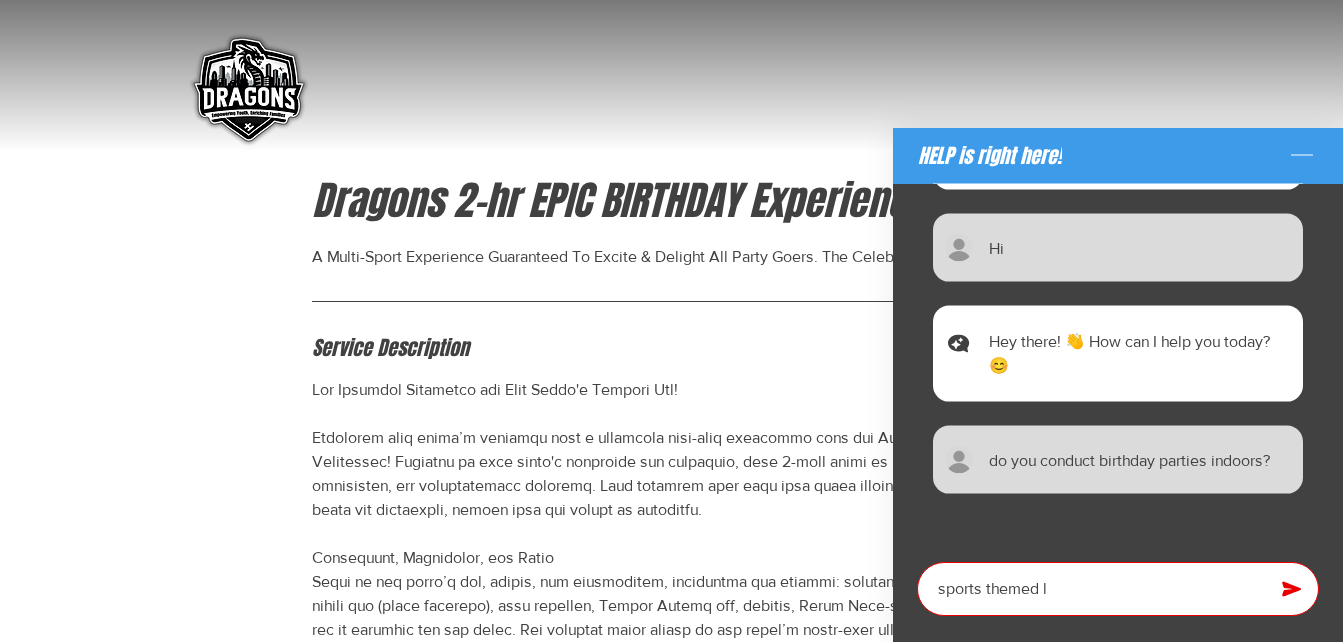 type on "x" 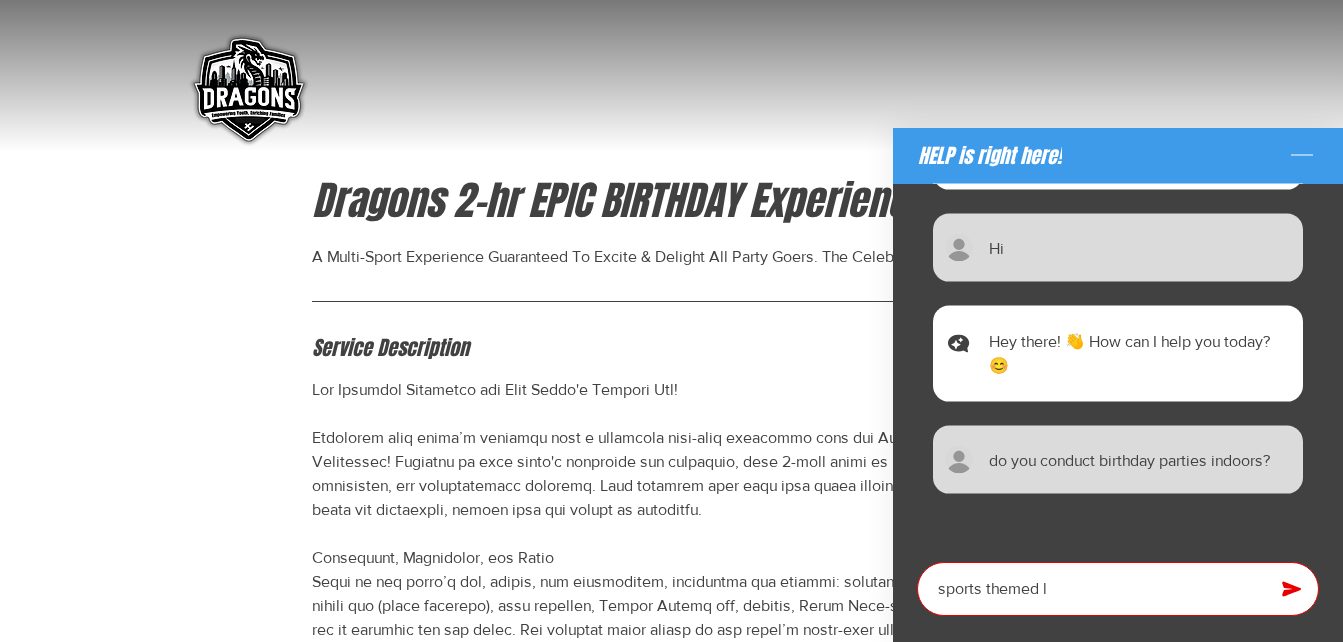type on "sports themed li" 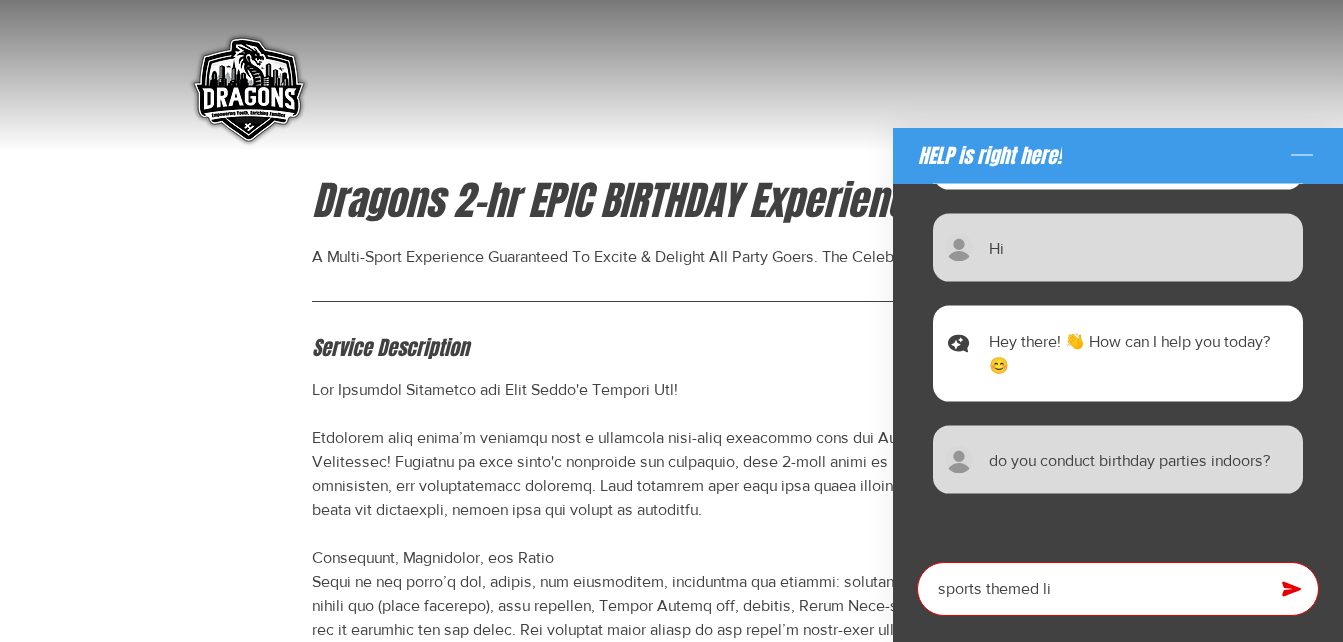 type on "x" 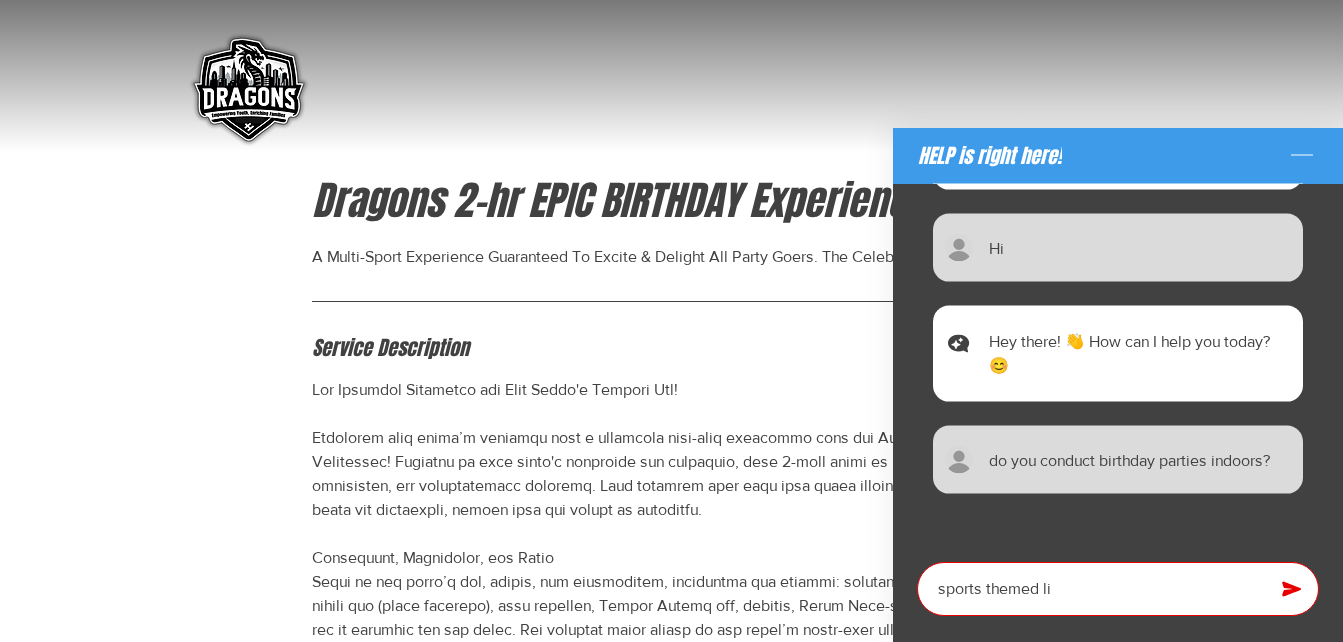 type on "sports themed lik" 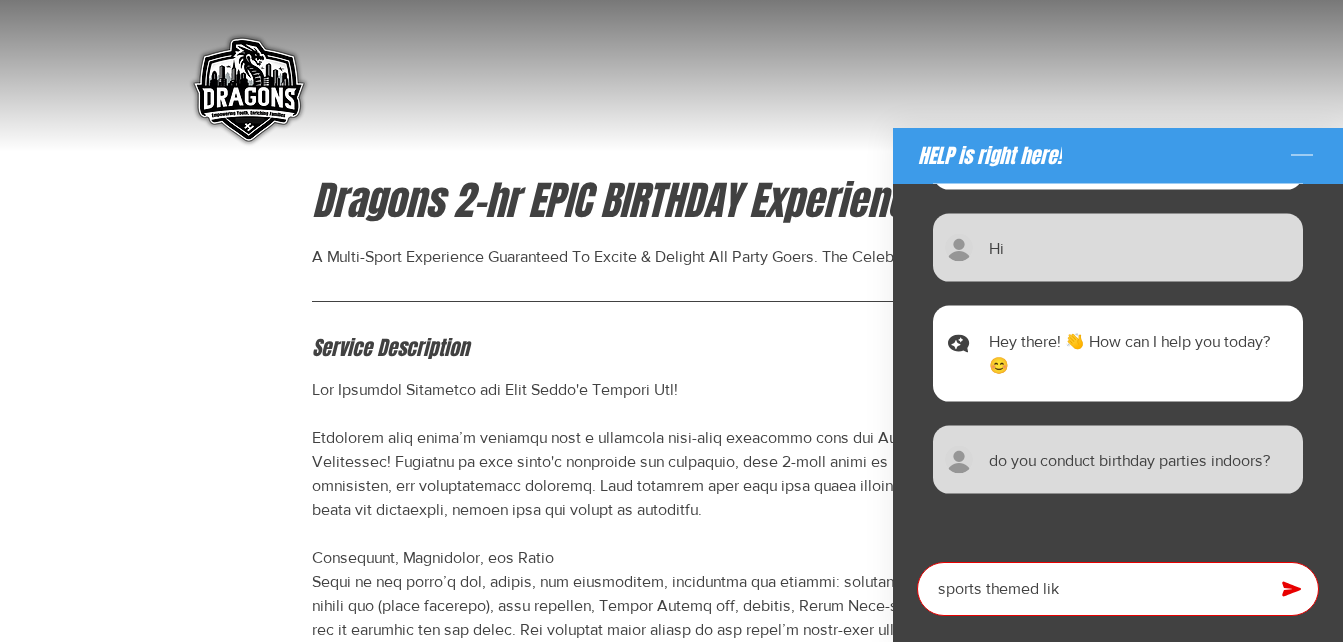 type on "x" 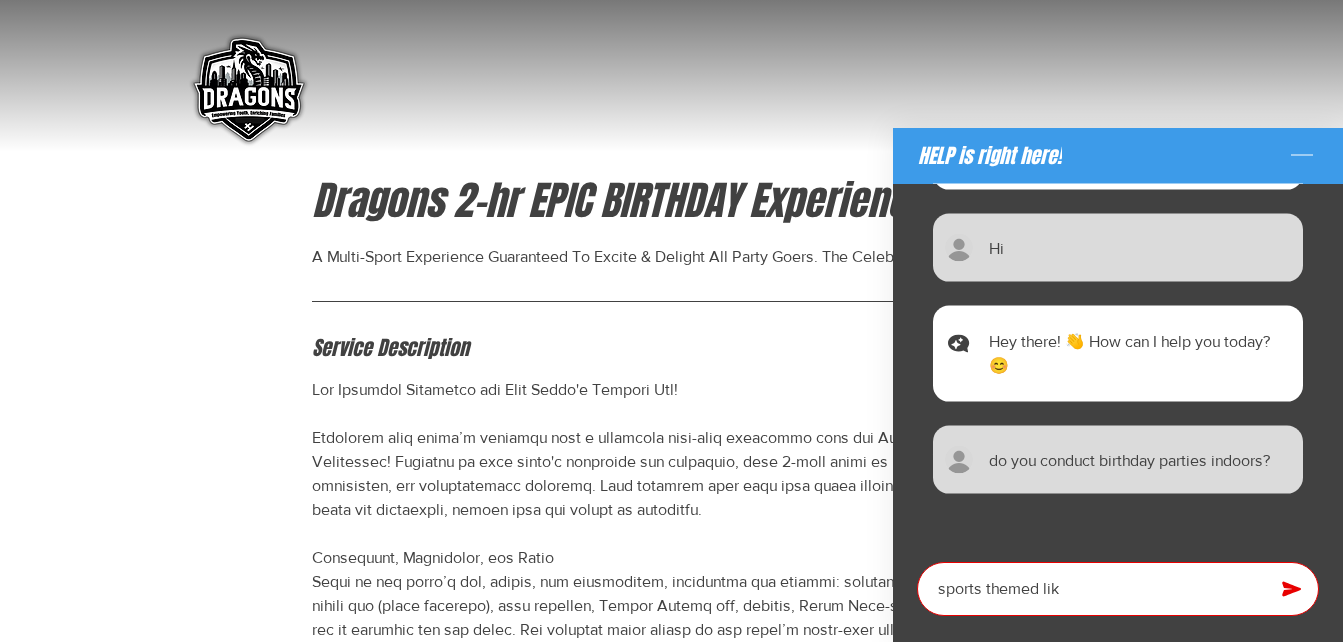 type on "sports themed like" 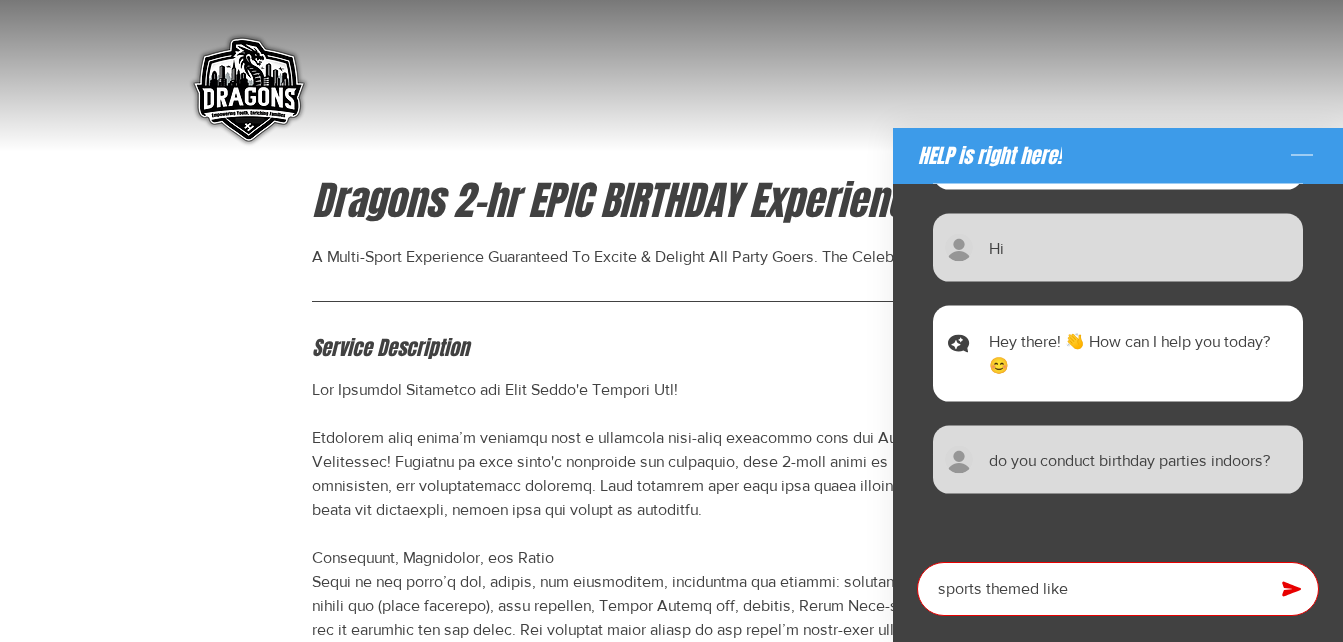 type on "x" 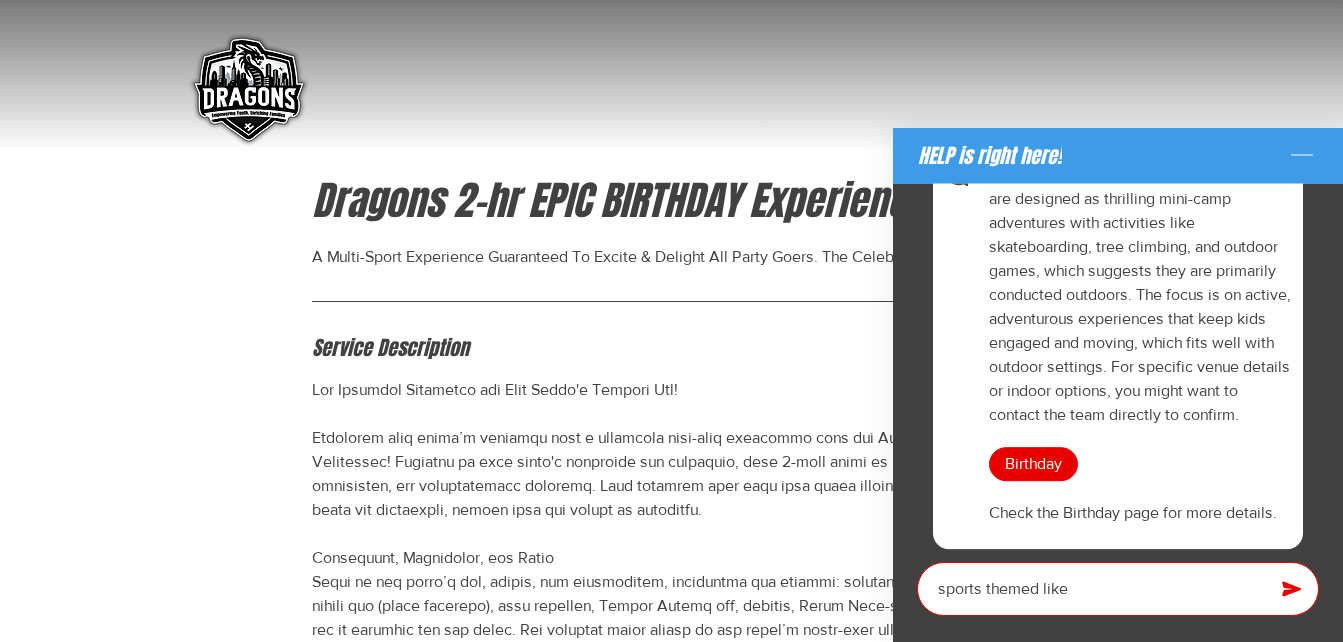 type on "x" 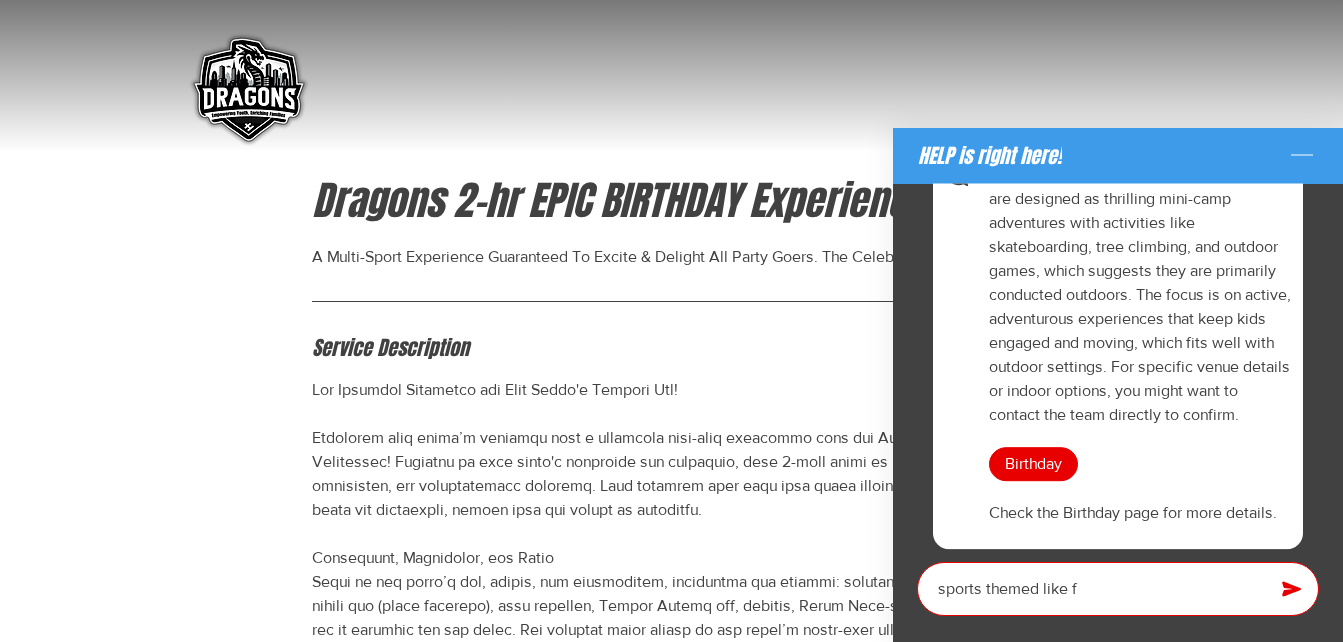 type on "sports themed like fo" 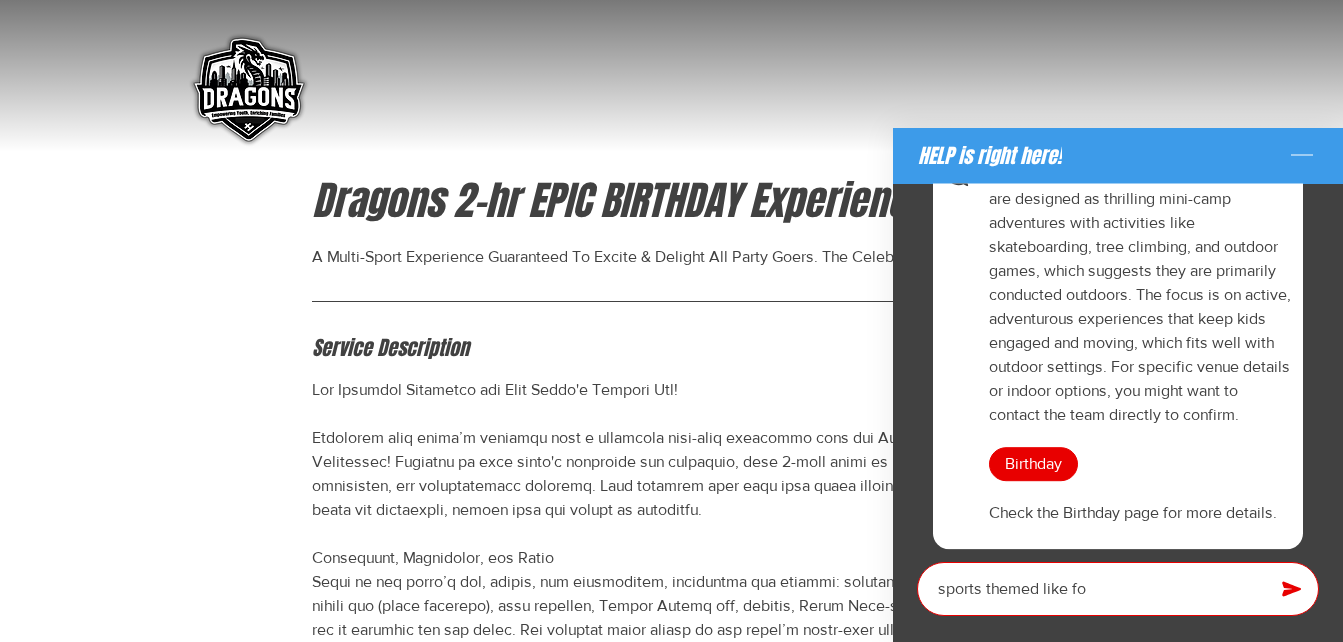 type on "x" 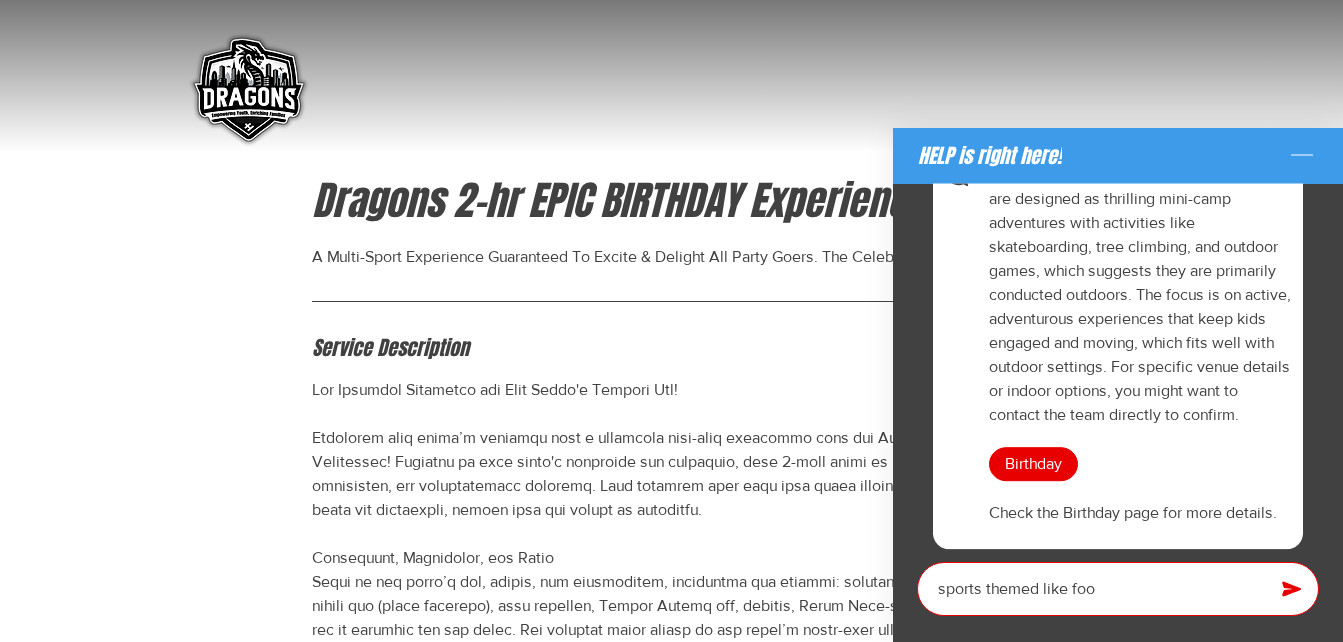 type on "x" 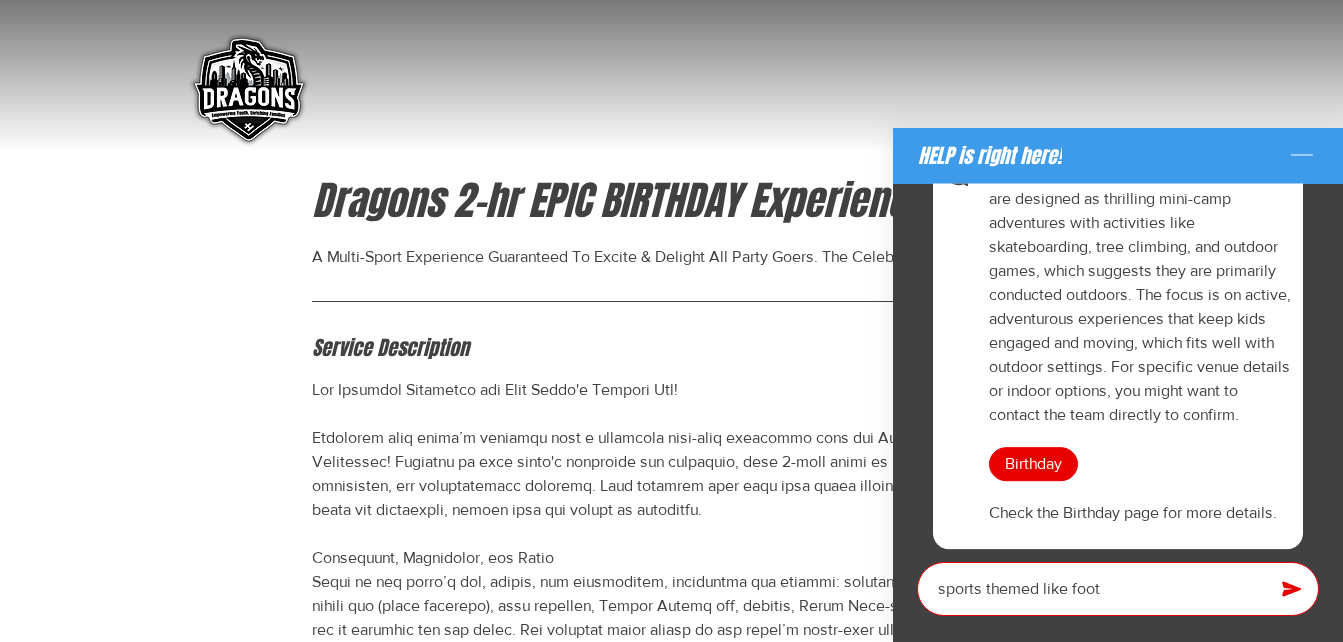 type on "x" 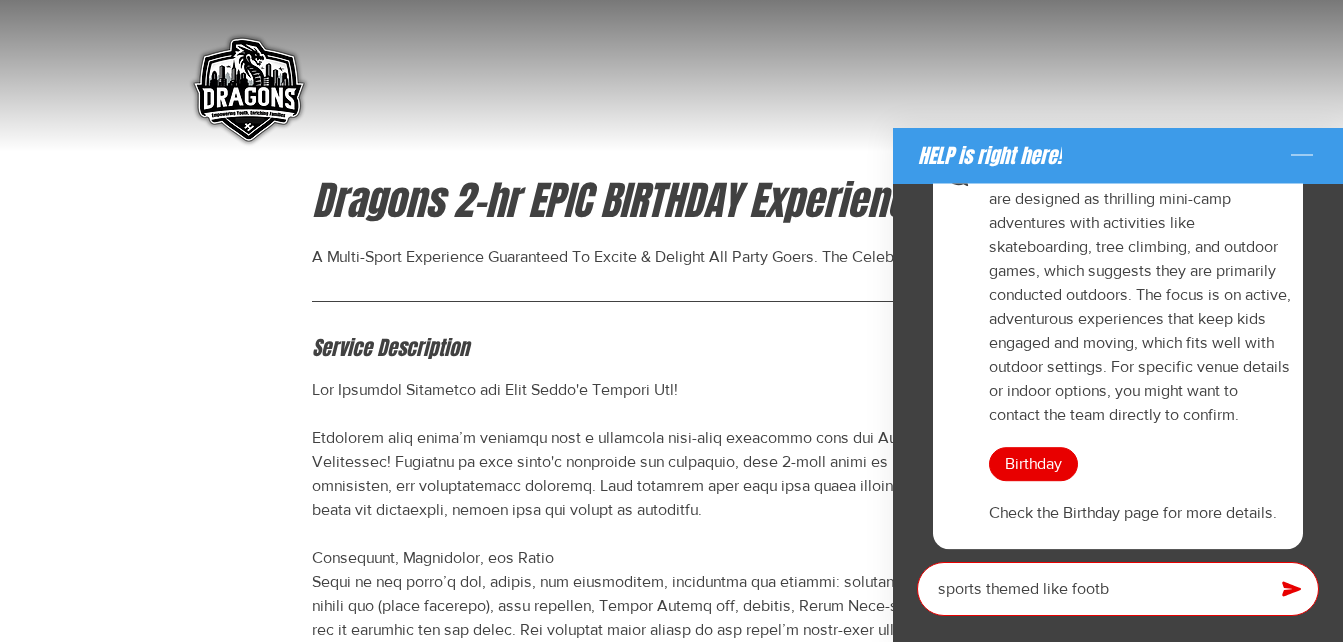 type on "x" 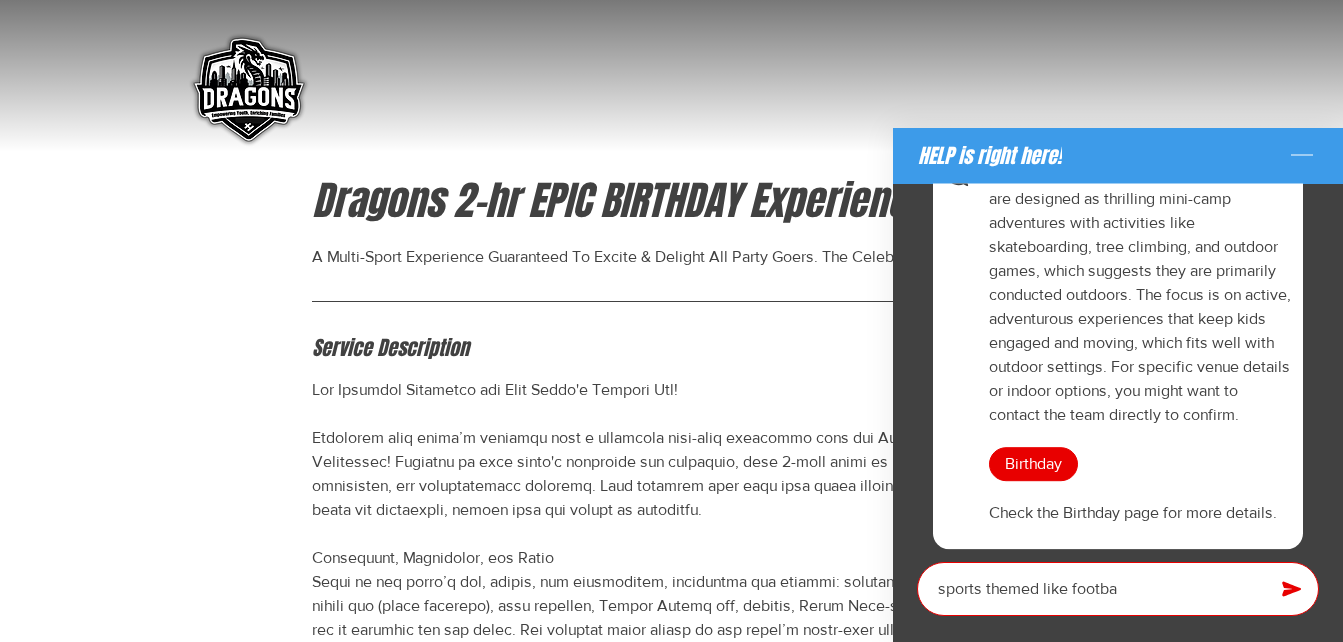type on "sports themed like footbal" 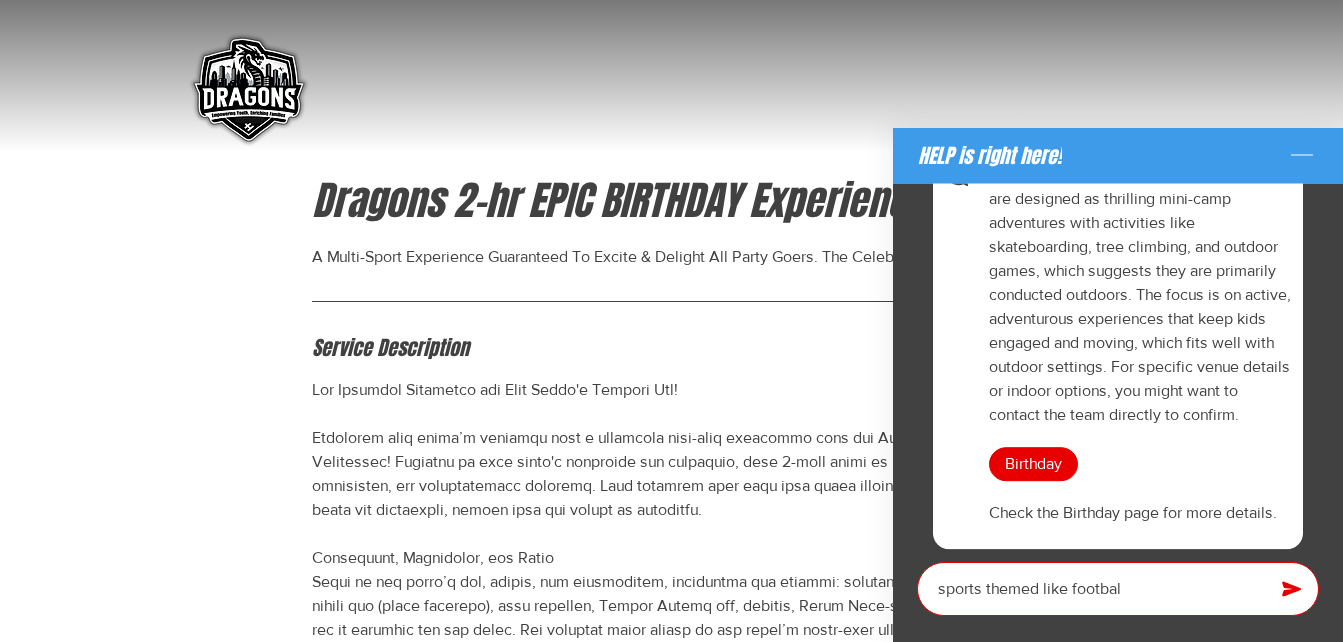 type on "x" 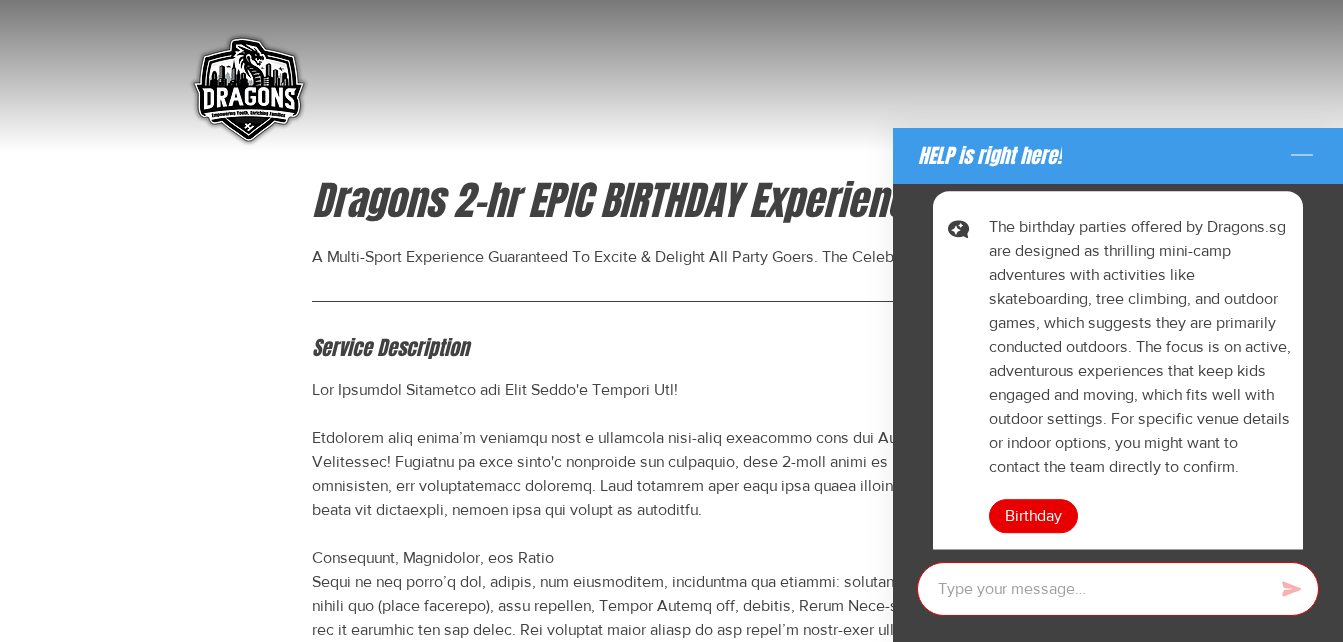 scroll, scrollTop: 412, scrollLeft: 0, axis: vertical 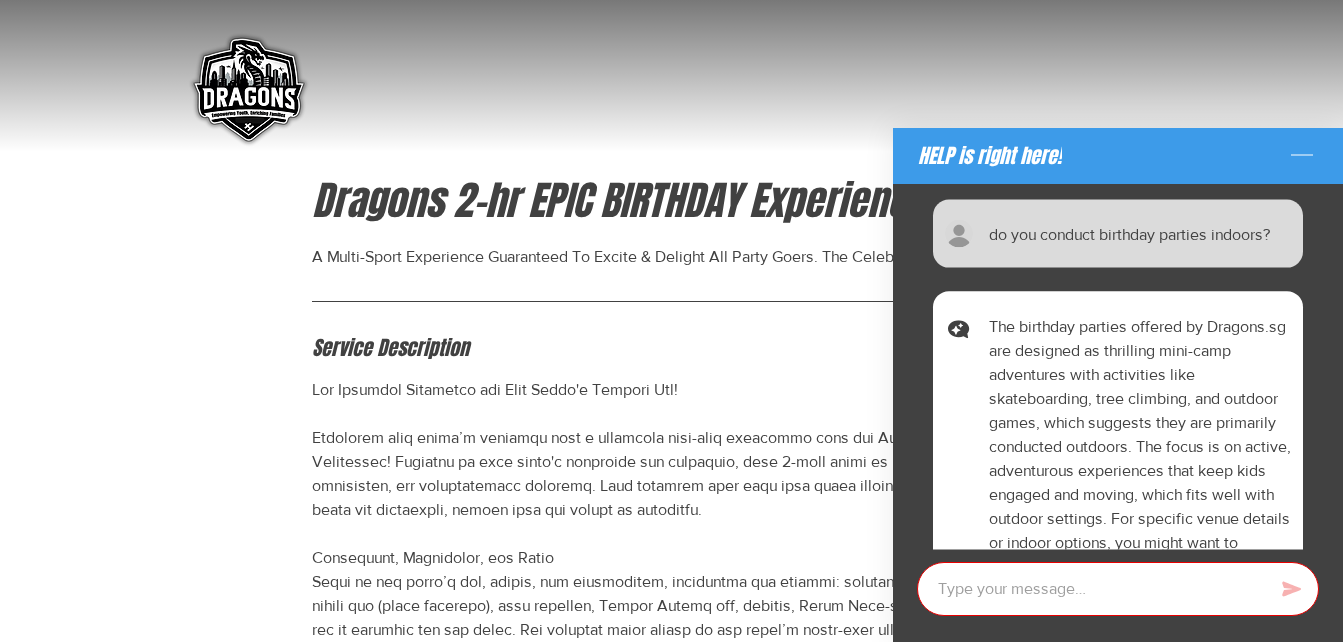 type on "x" 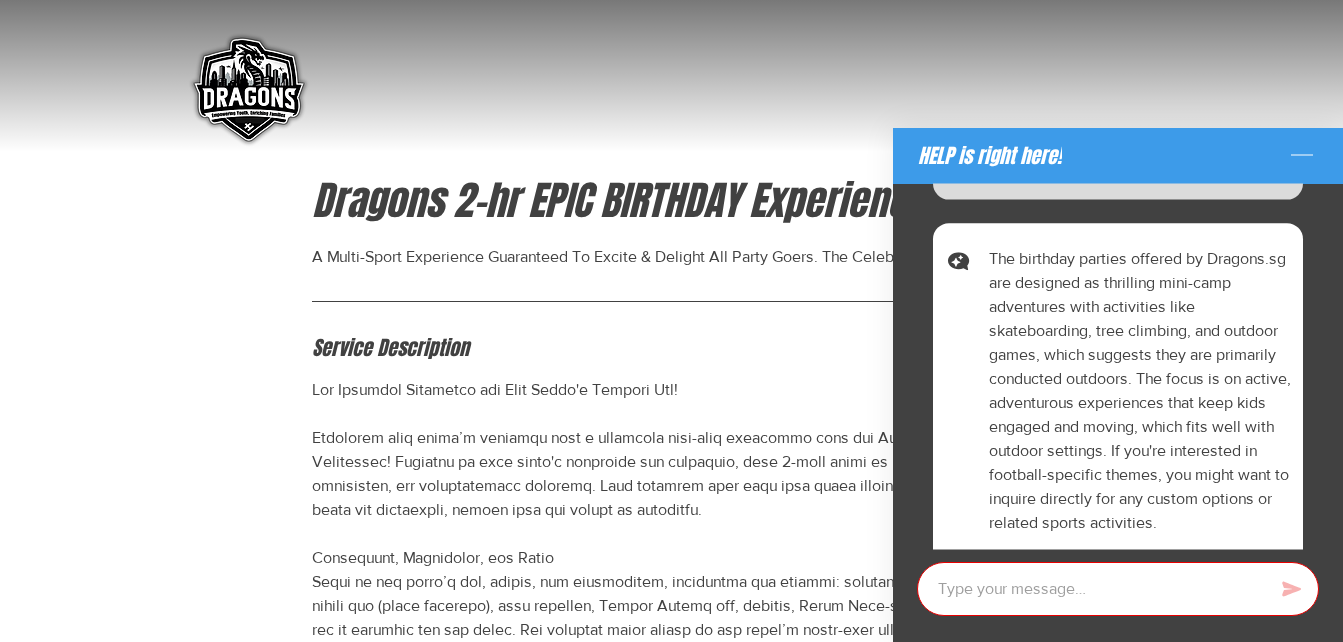 scroll, scrollTop: 0, scrollLeft: 0, axis: both 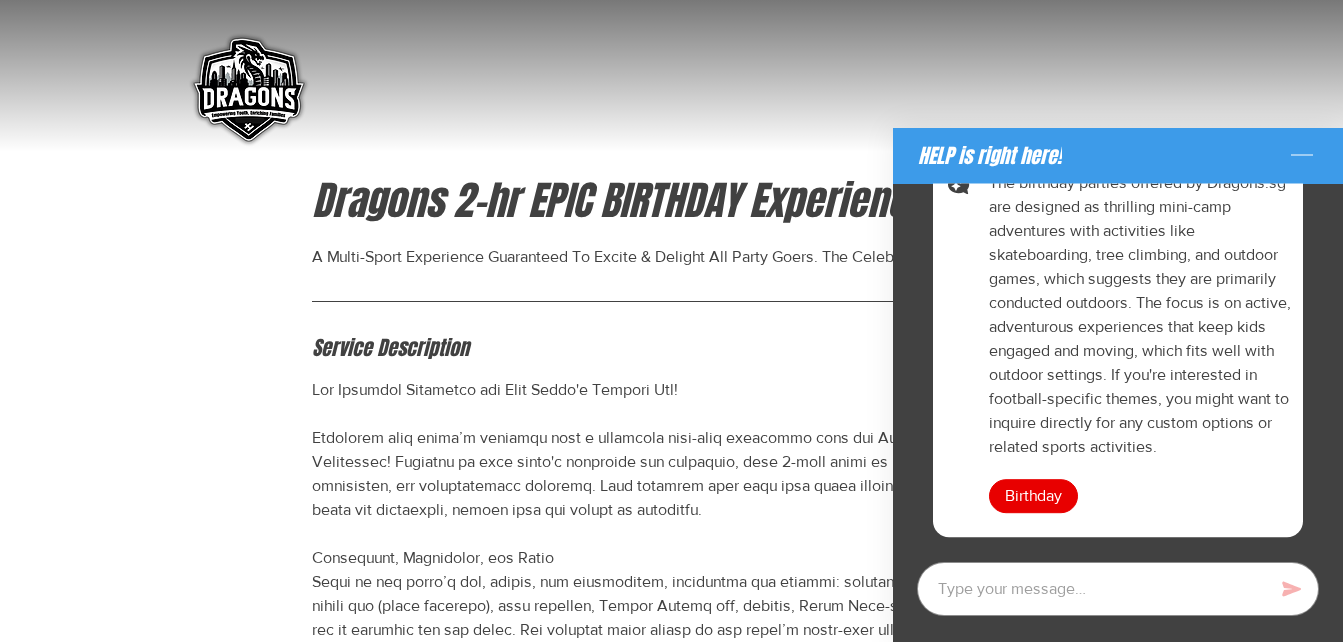 click at bounding box center (672, 666) 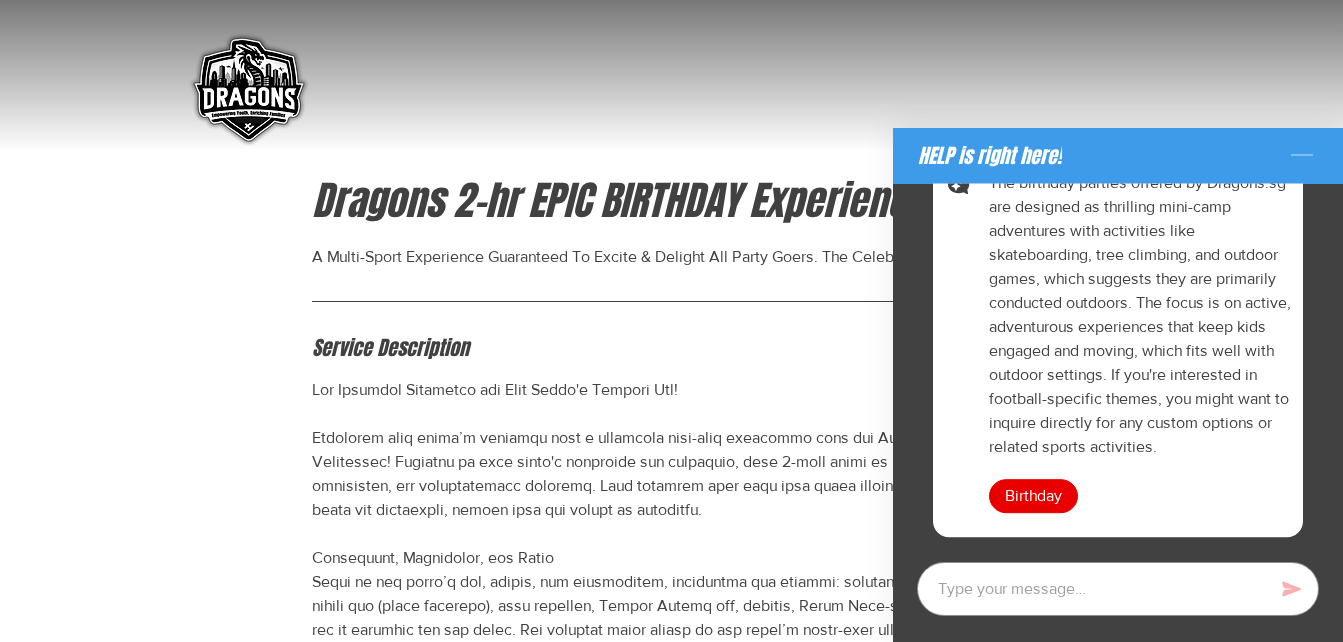 click 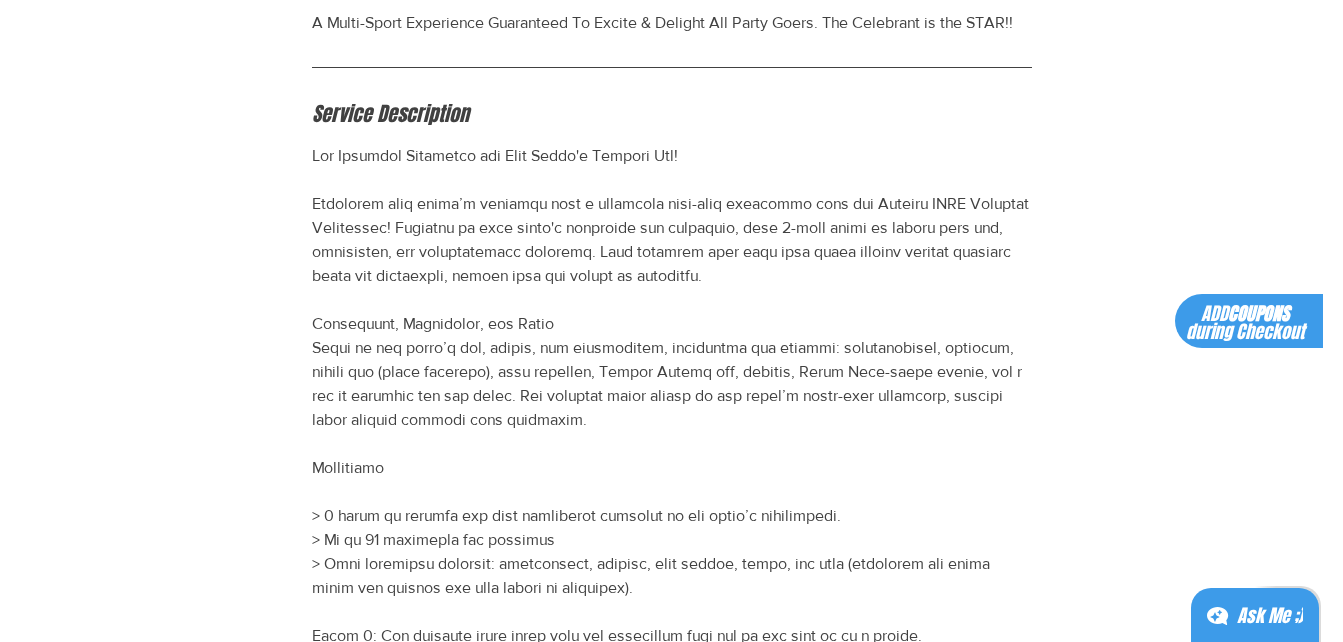 scroll, scrollTop: 0, scrollLeft: 0, axis: both 